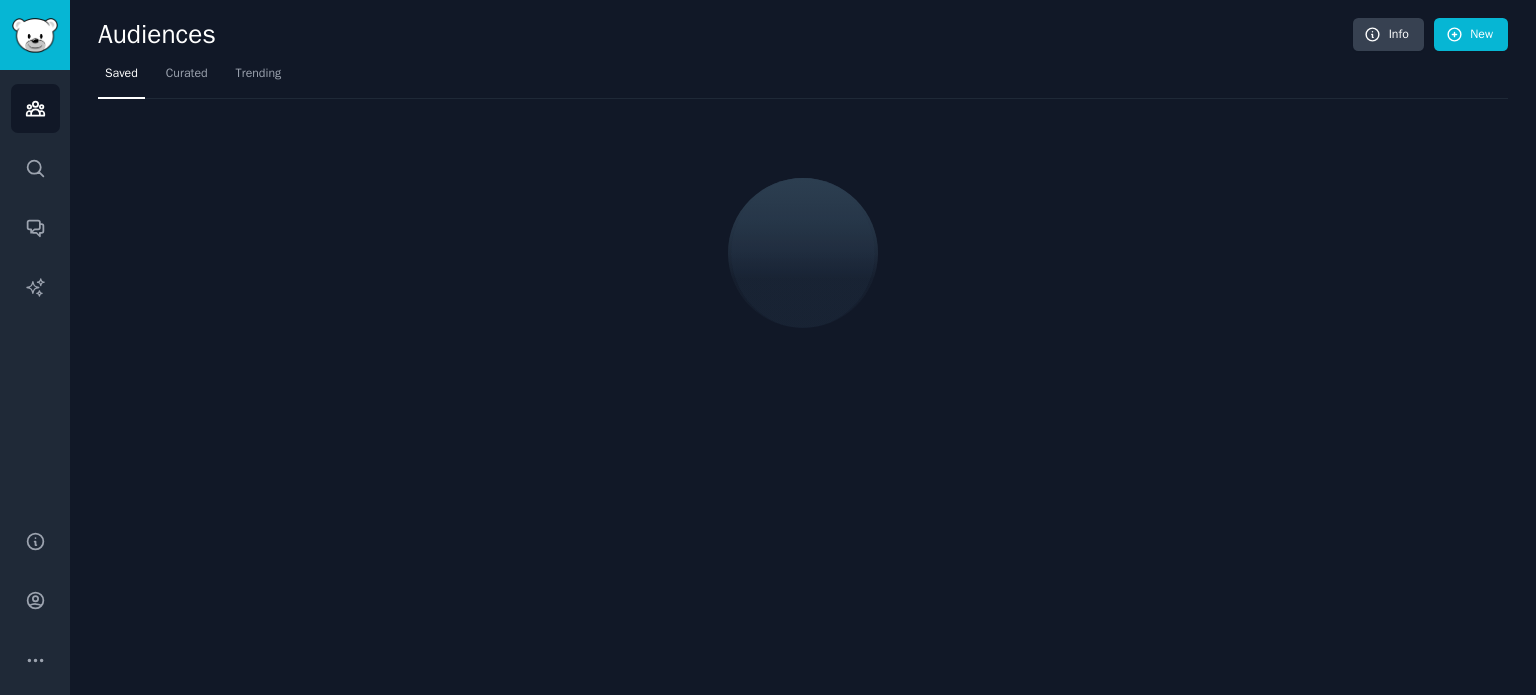 scroll, scrollTop: 0, scrollLeft: 0, axis: both 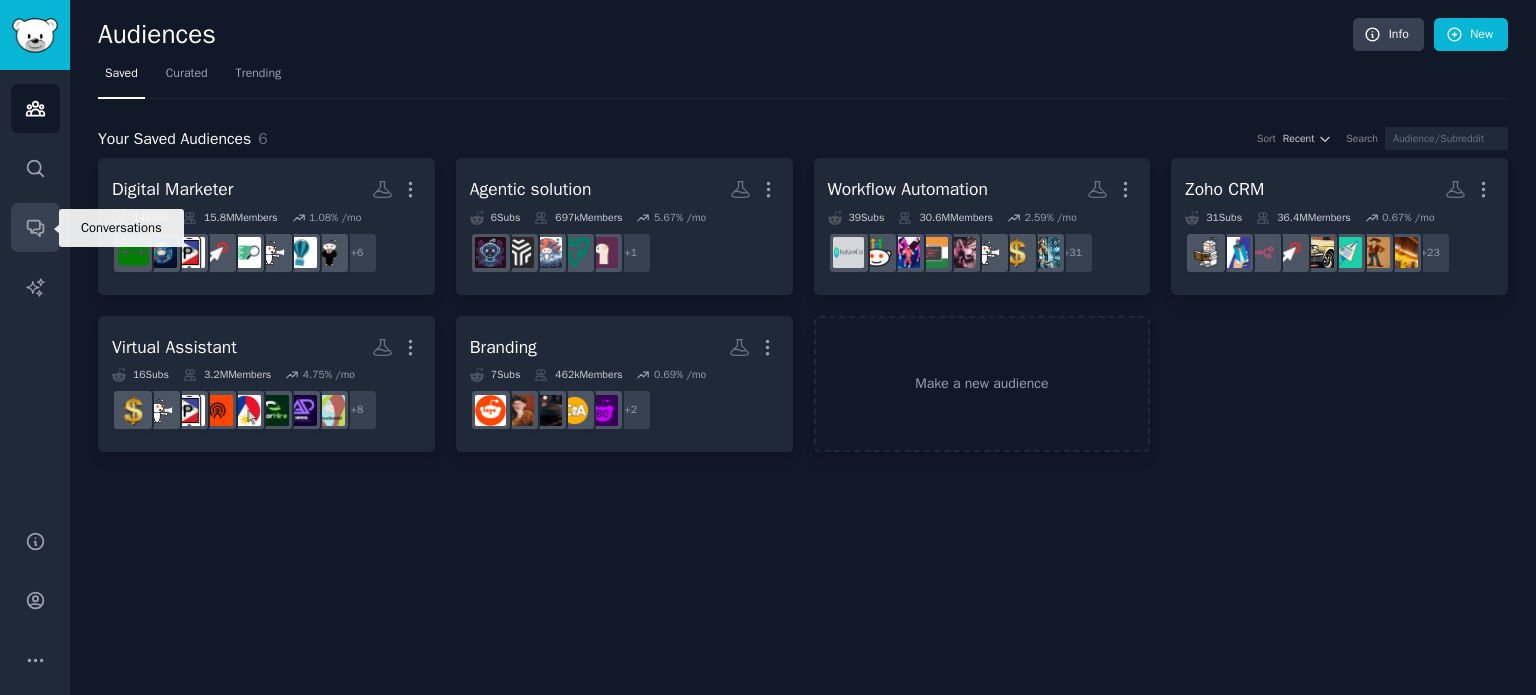 click 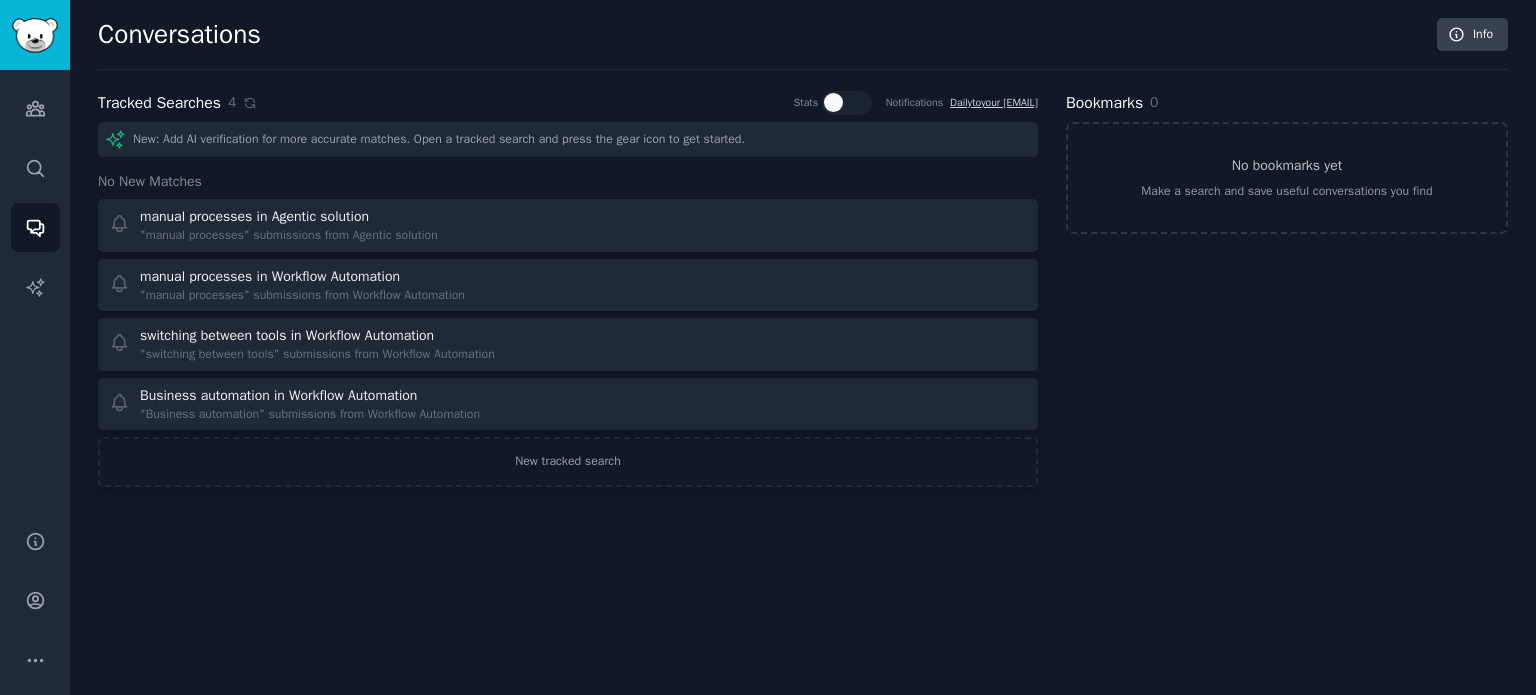 click on "4" at bounding box center (242, 102) 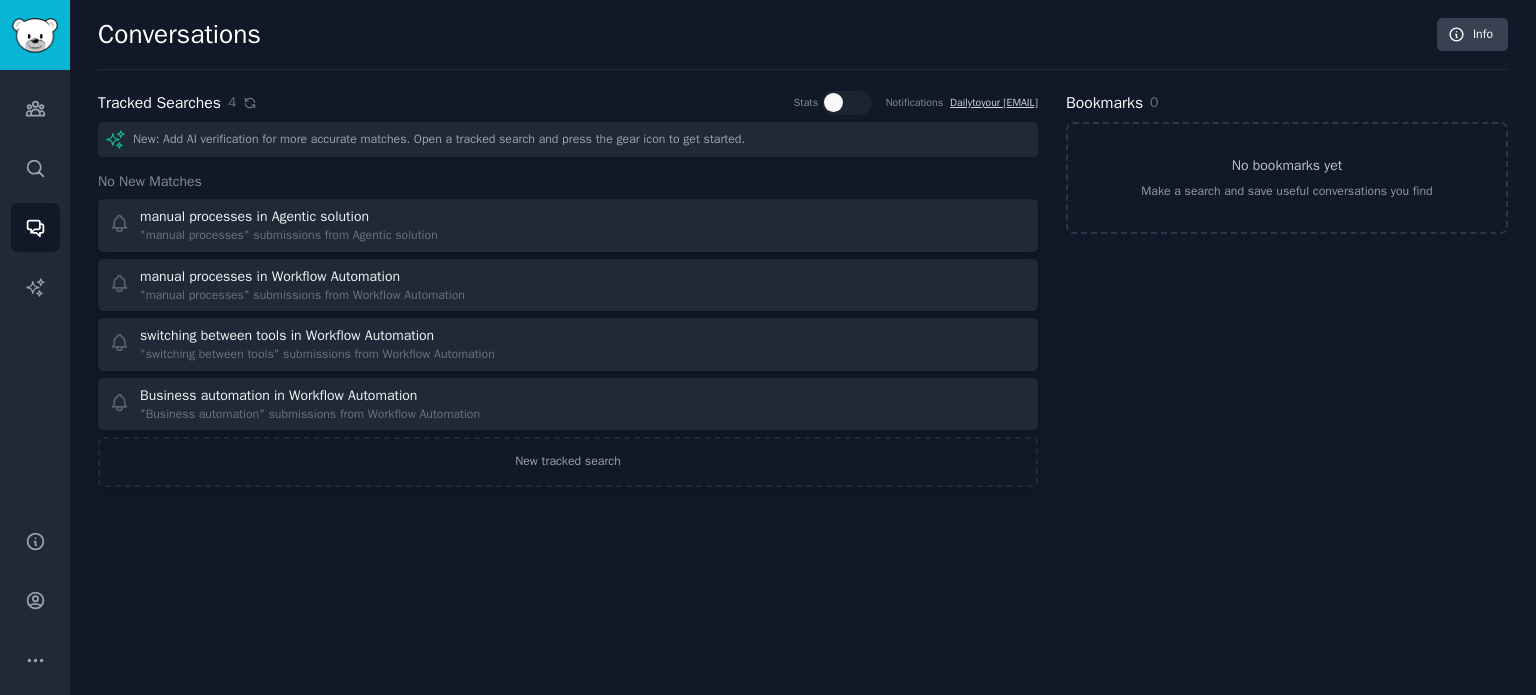 click 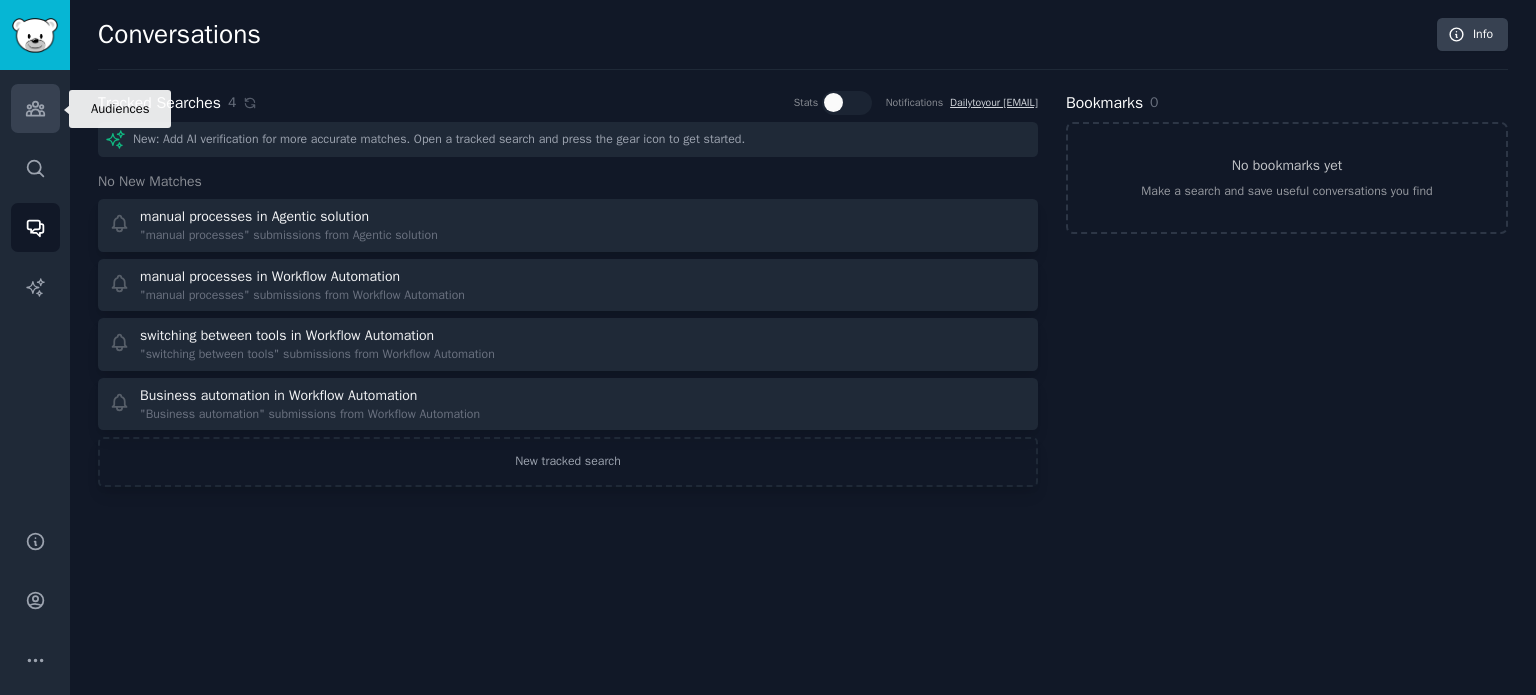 click on "Audiences" at bounding box center (35, 108) 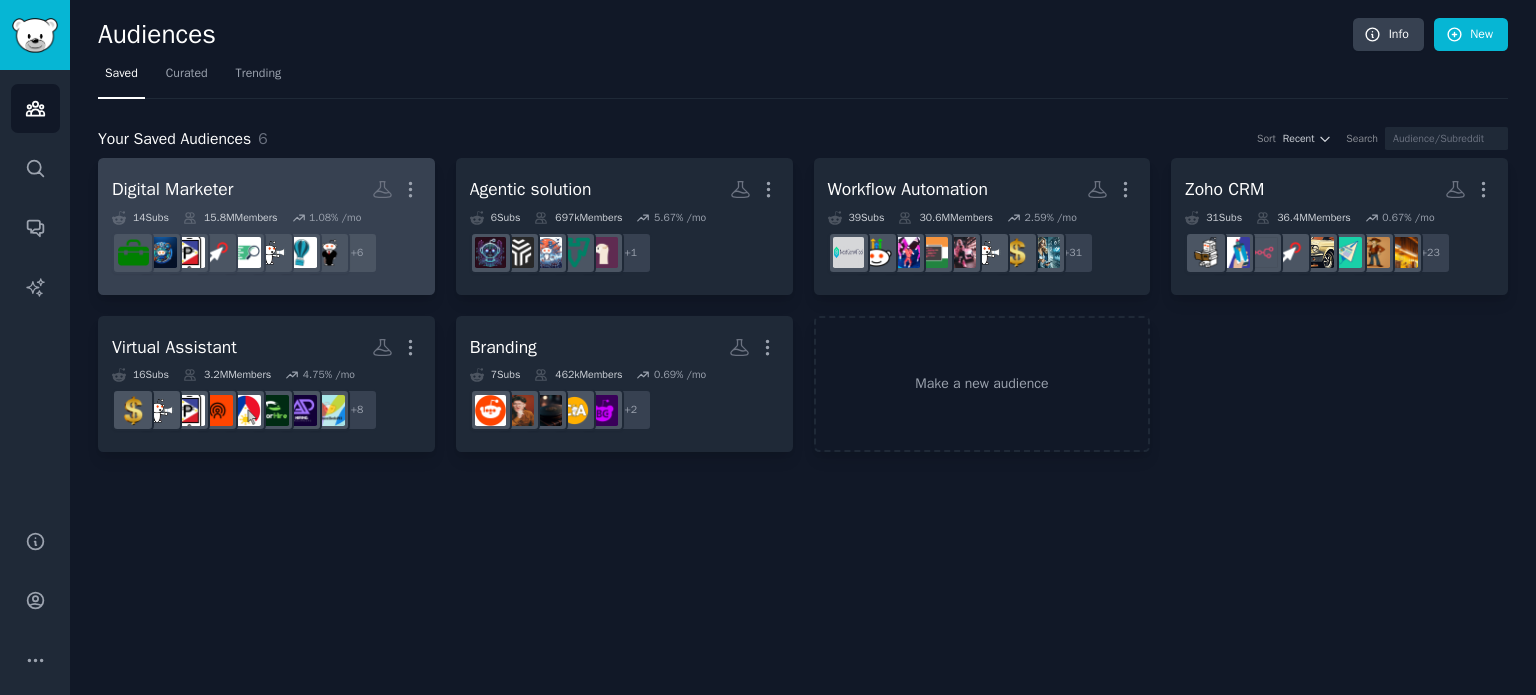 click on "Digital Marketer More" at bounding box center (266, 189) 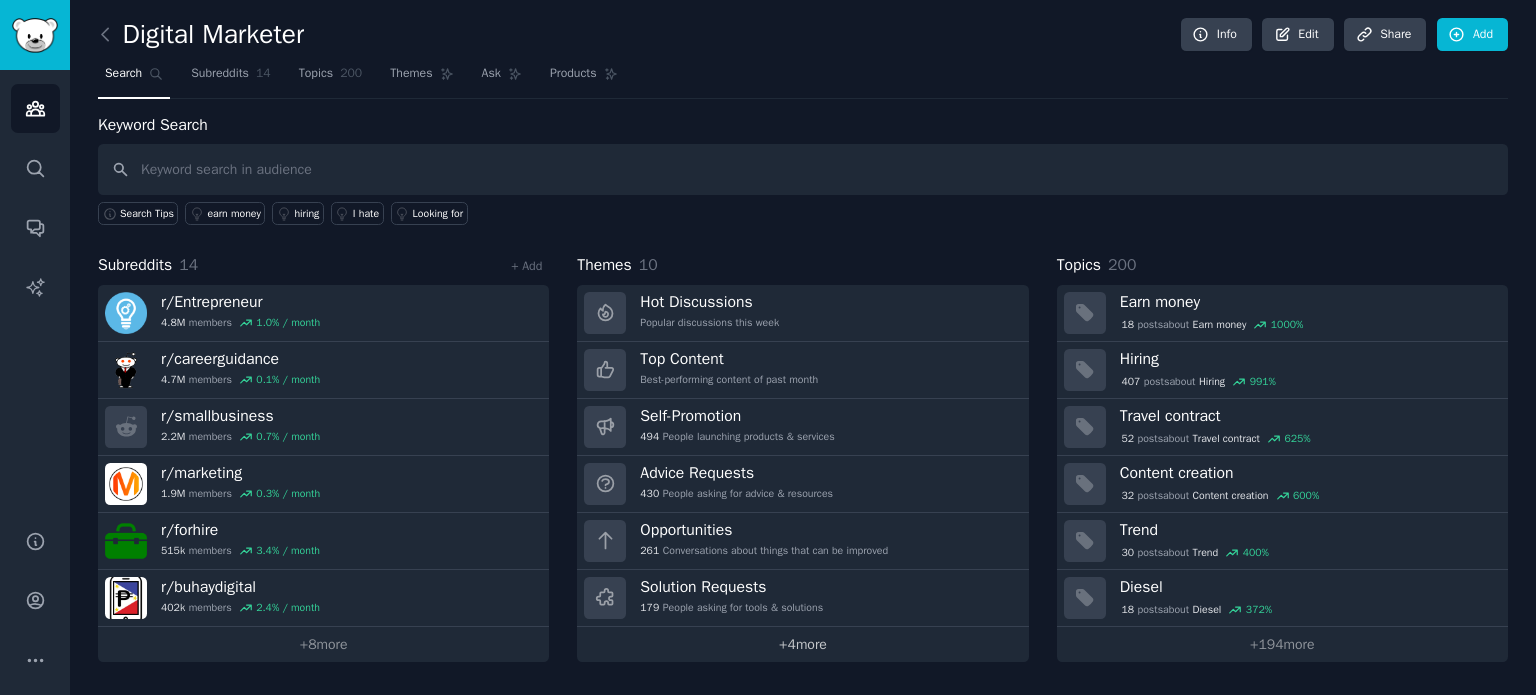 click on "+  4  more" at bounding box center [802, 644] 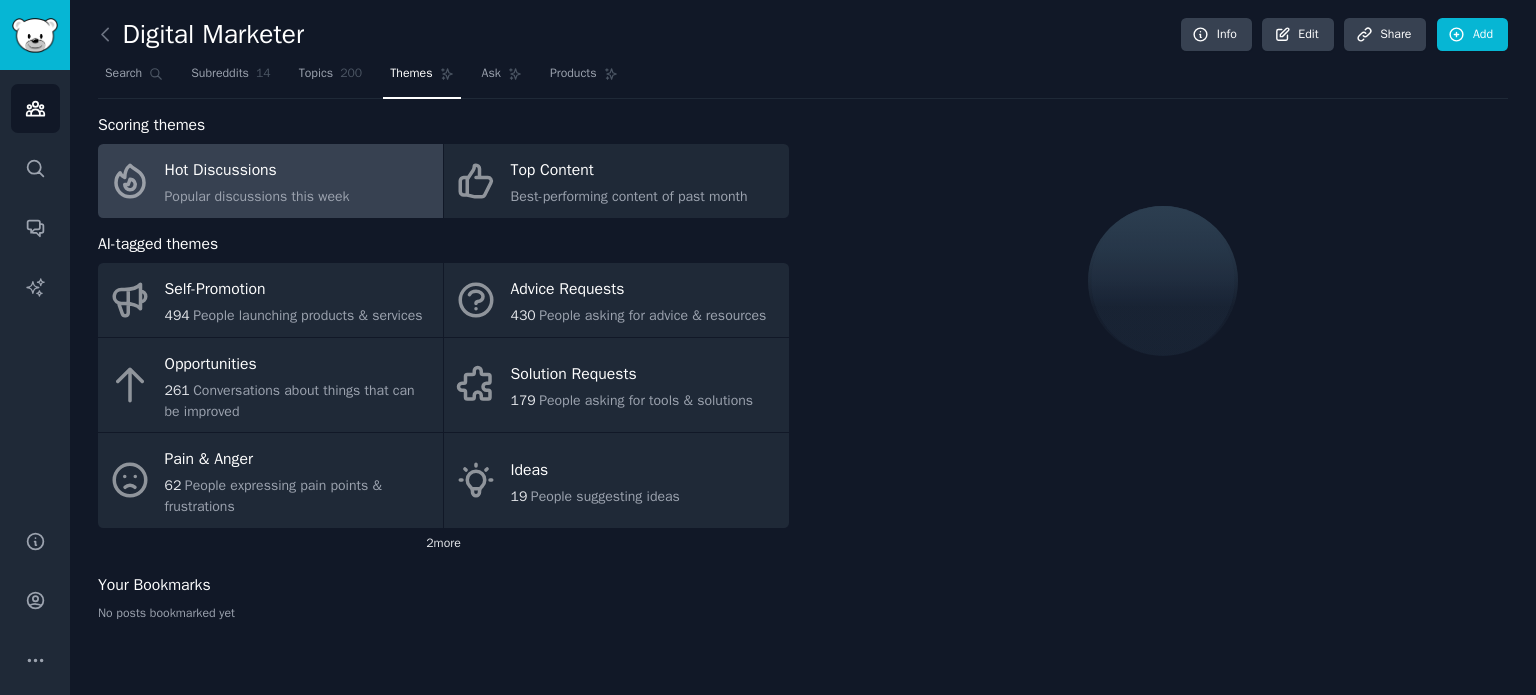 click on "2  more" 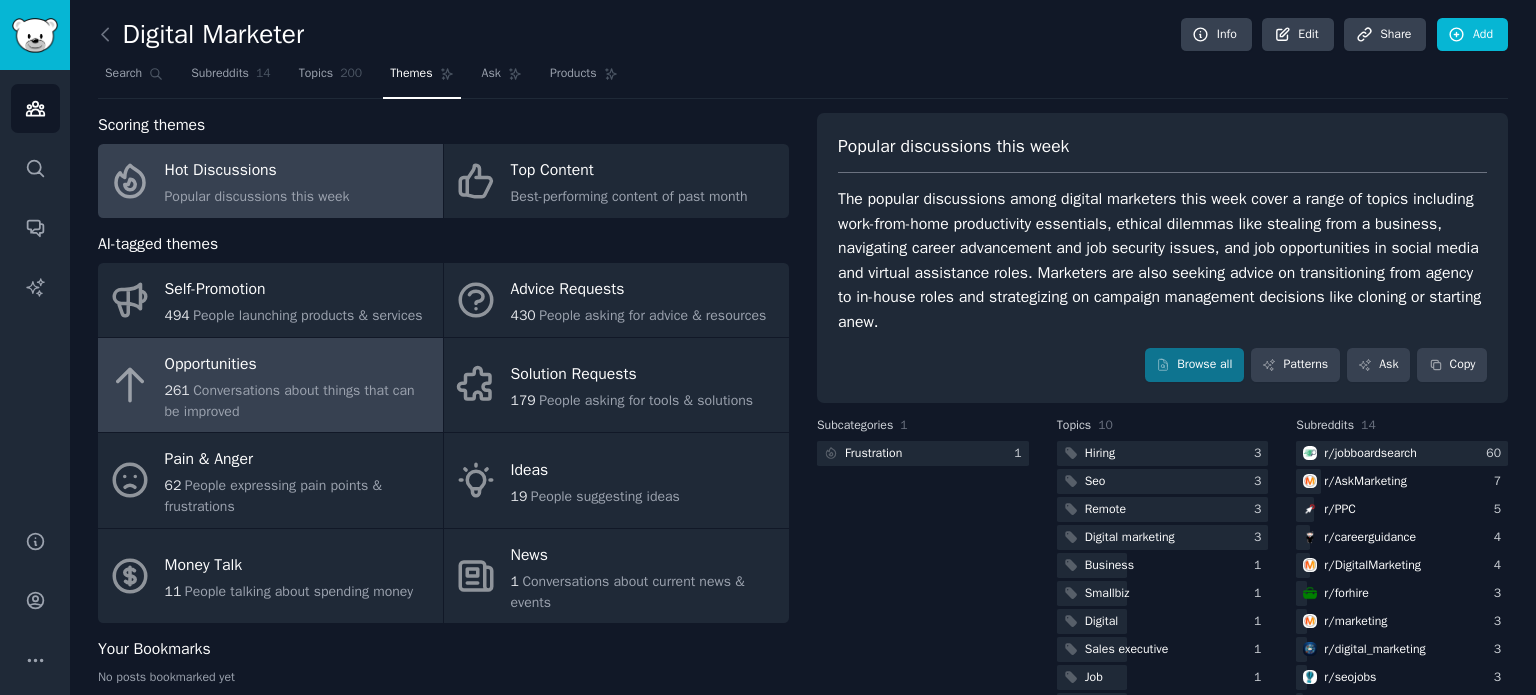 click on "Conversations about things that can be improved" at bounding box center [290, 401] 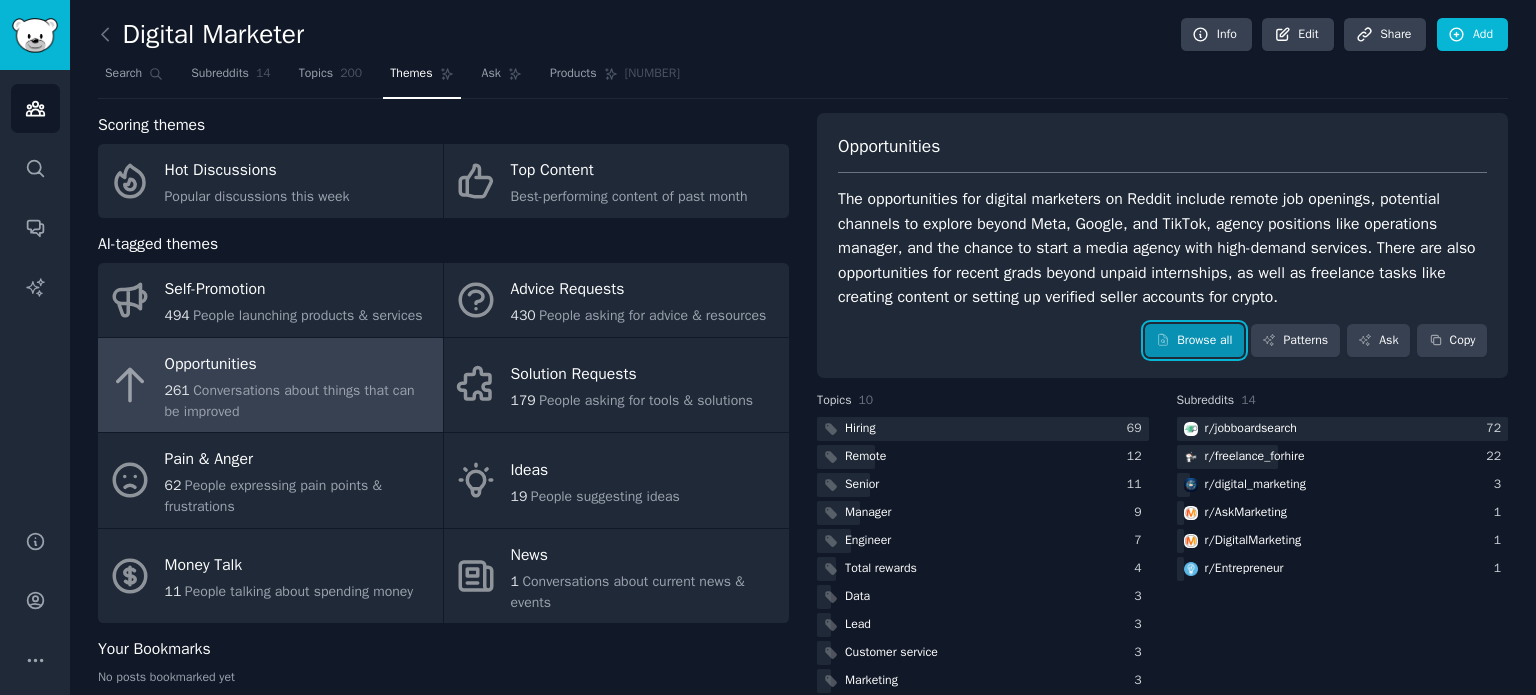 click on "Browse all" at bounding box center (1194, 341) 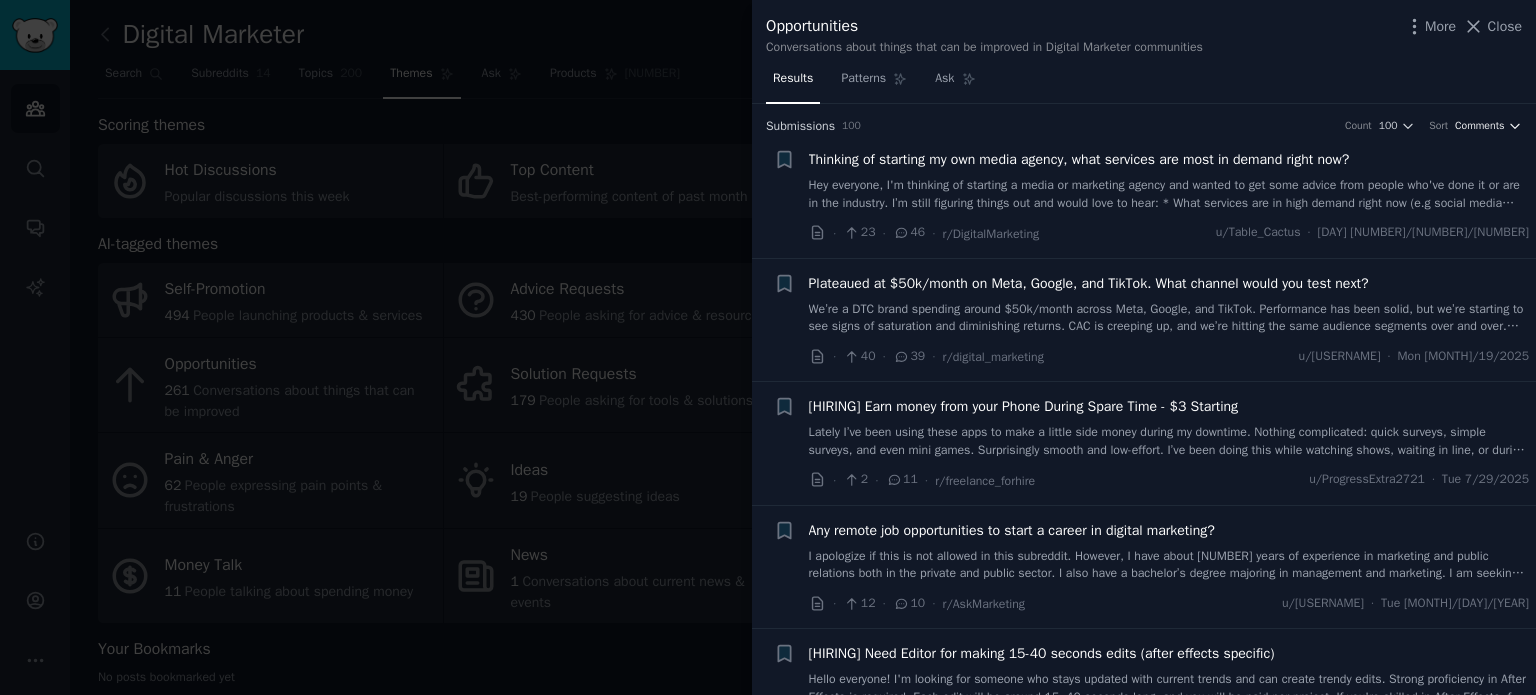 click on "Comments" at bounding box center (1480, 126) 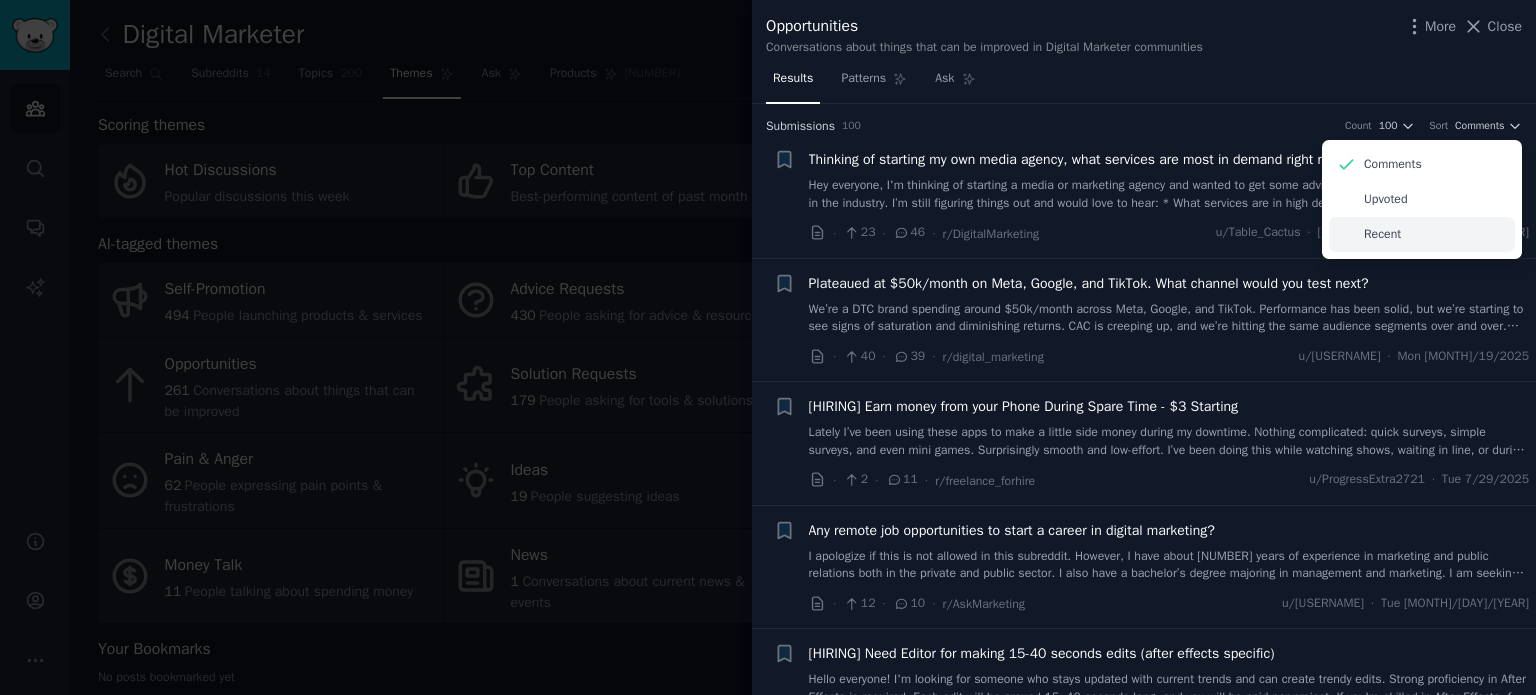 click on "Recent" at bounding box center (1382, 235) 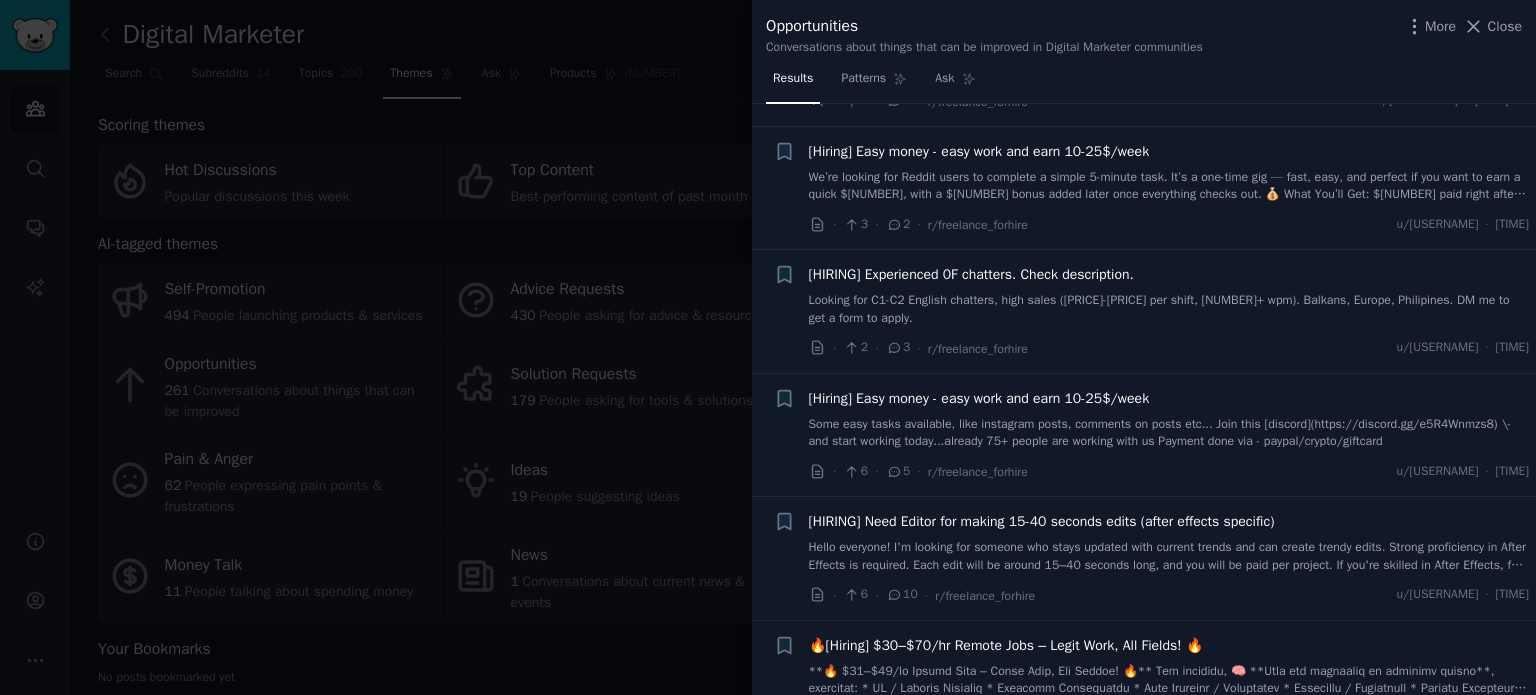 scroll, scrollTop: 600, scrollLeft: 0, axis: vertical 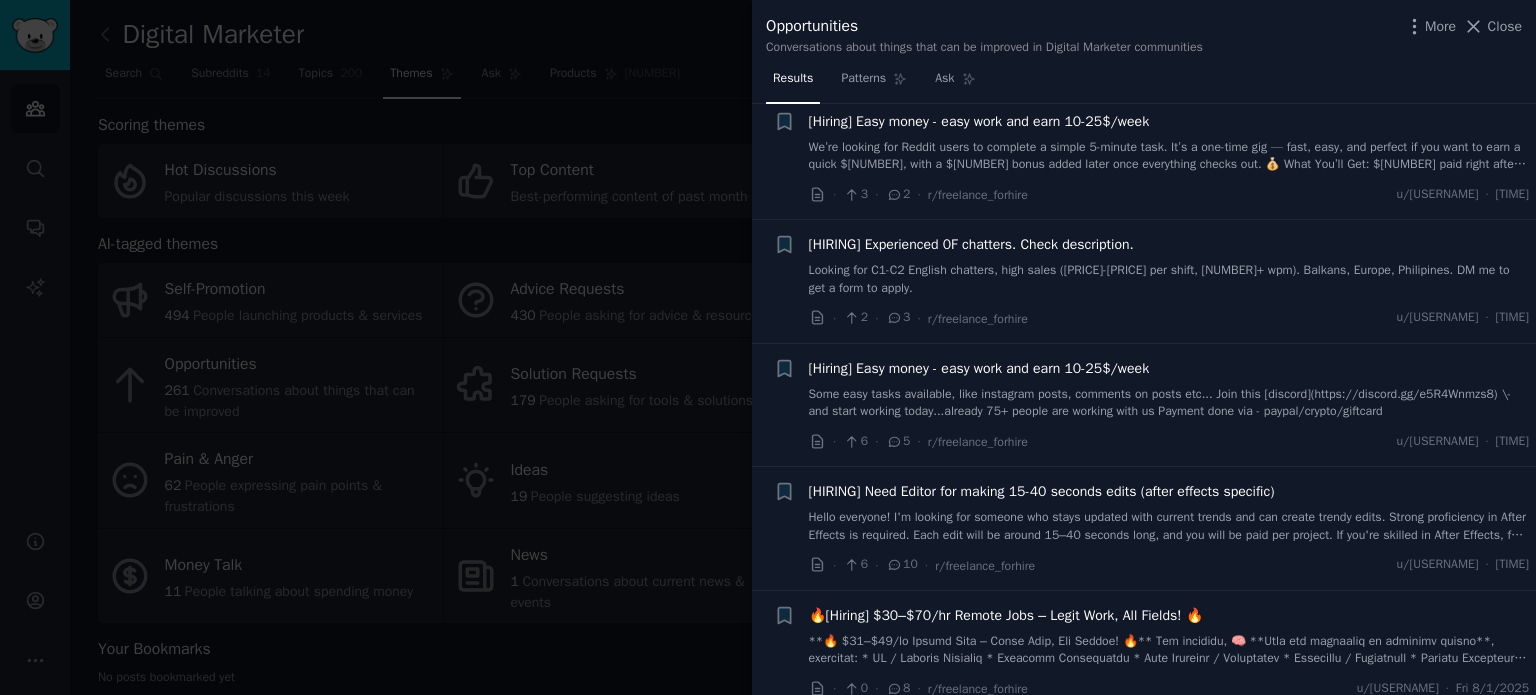 click at bounding box center [768, 347] 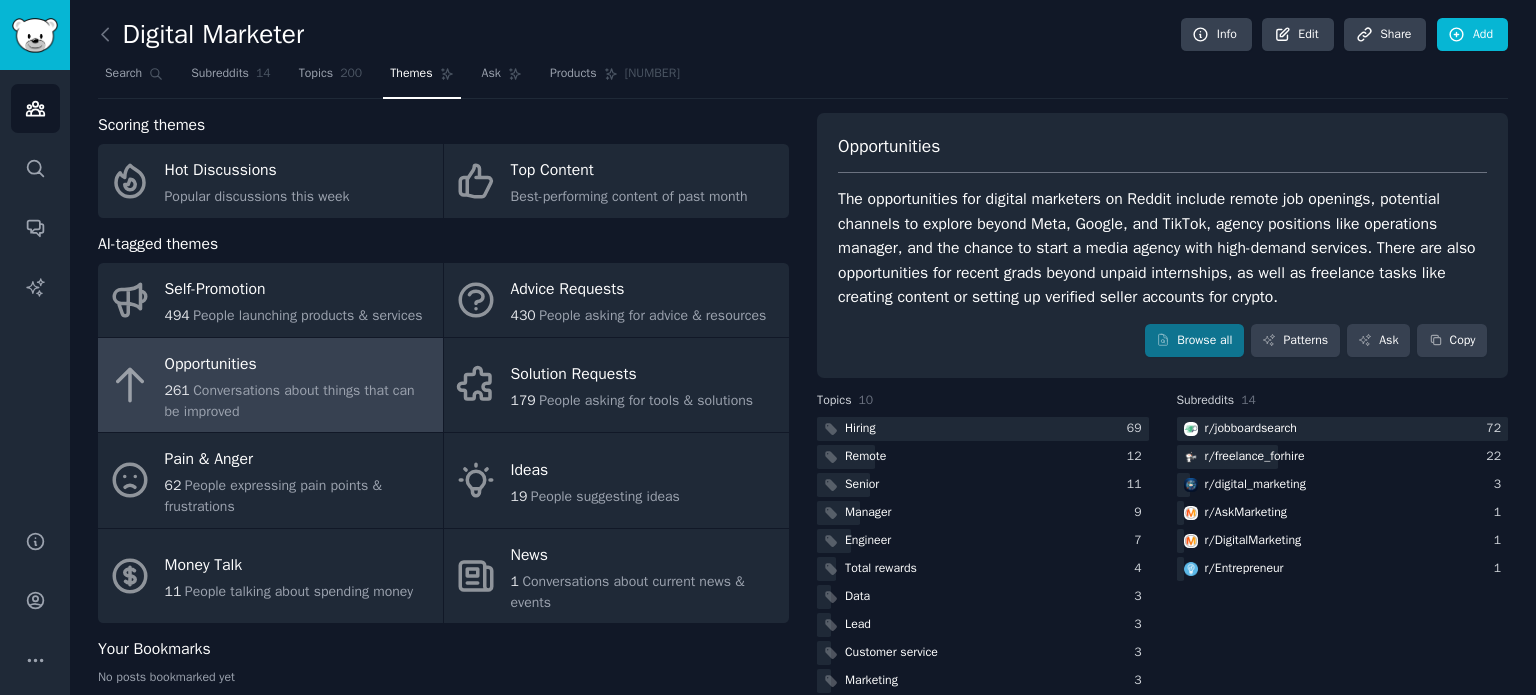 click at bounding box center (110, 35) 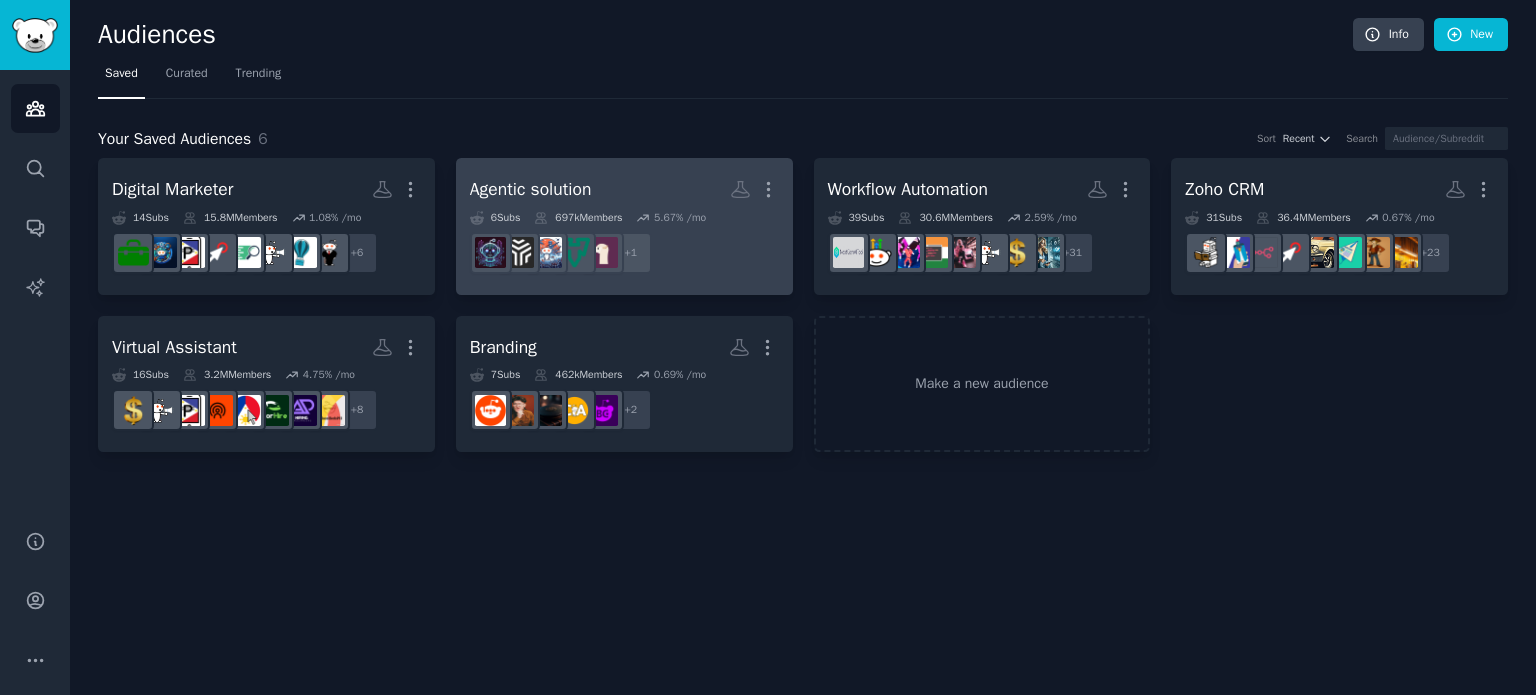 click on "Agentic solution" at bounding box center (531, 189) 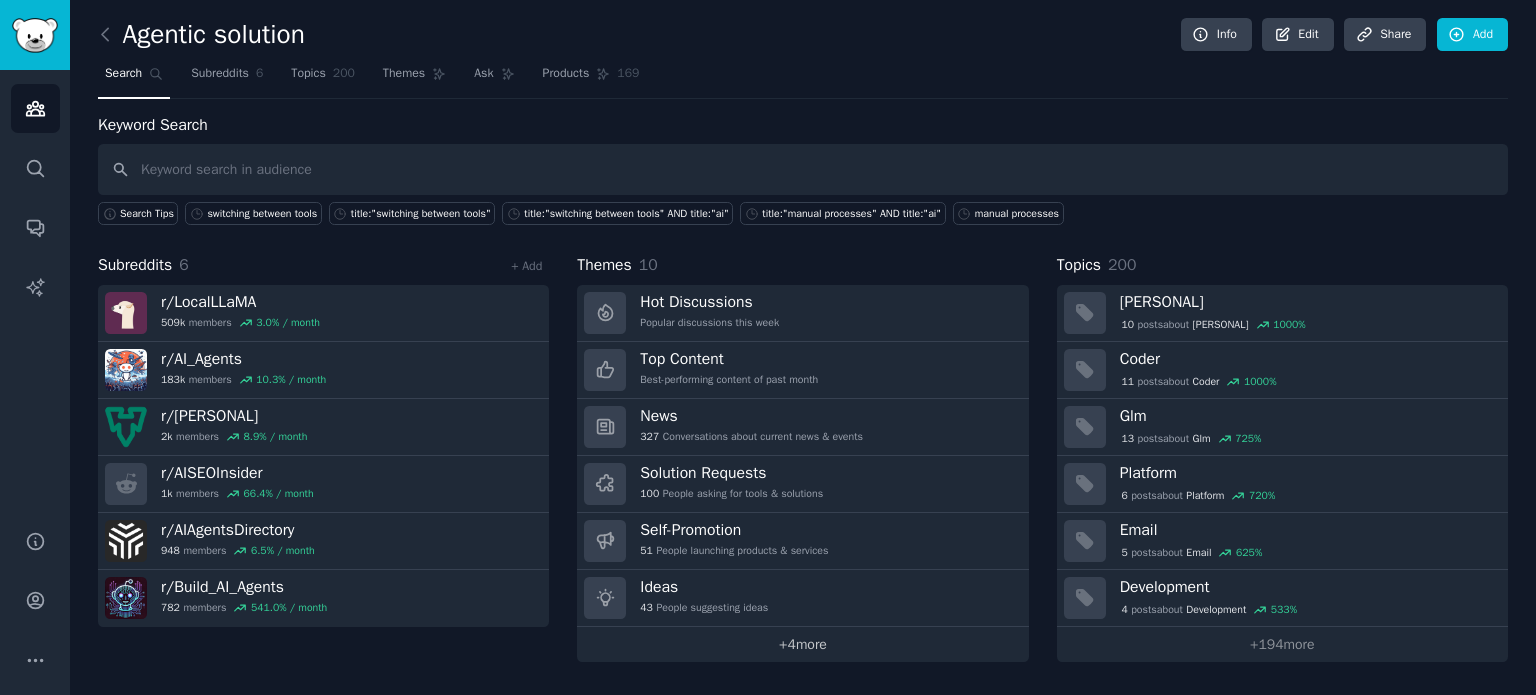 click on "+  4  more" at bounding box center [802, 644] 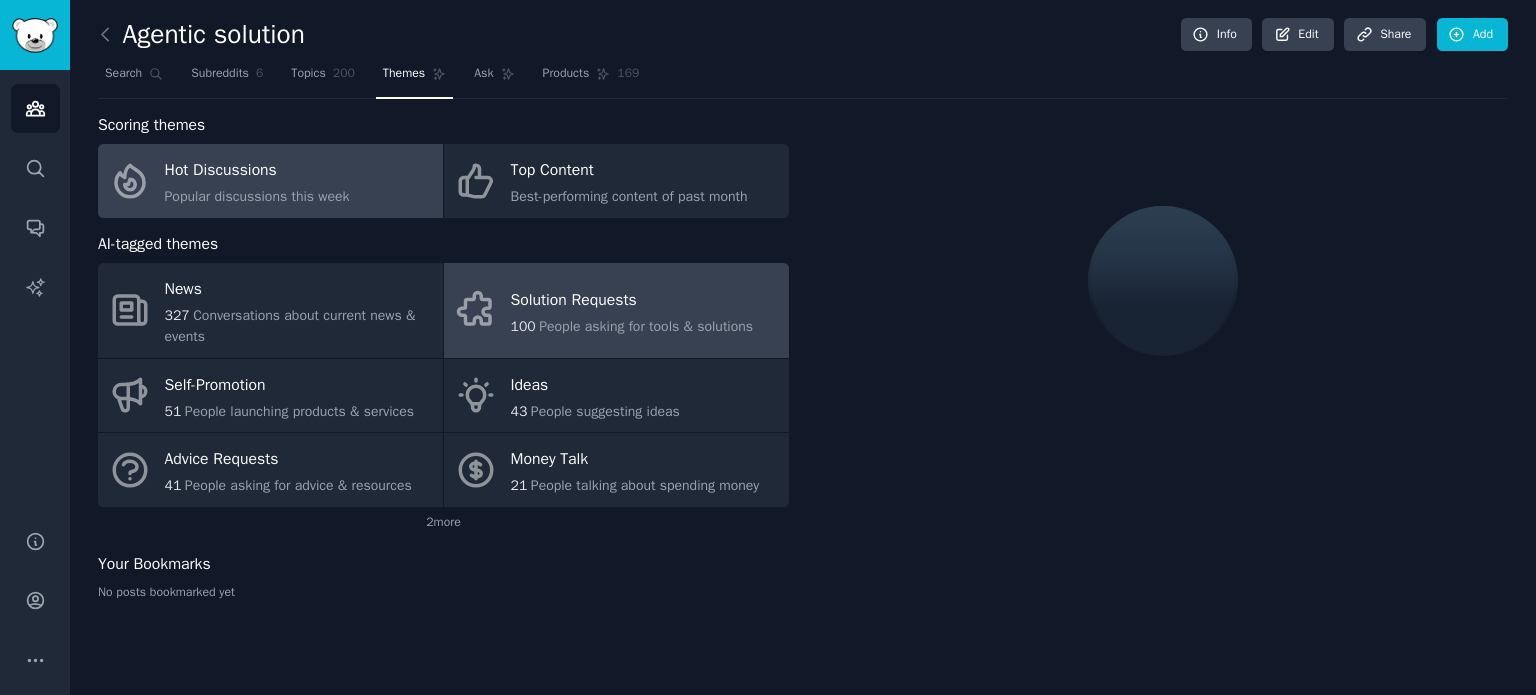 click on "People asking for tools & solutions" at bounding box center [646, 326] 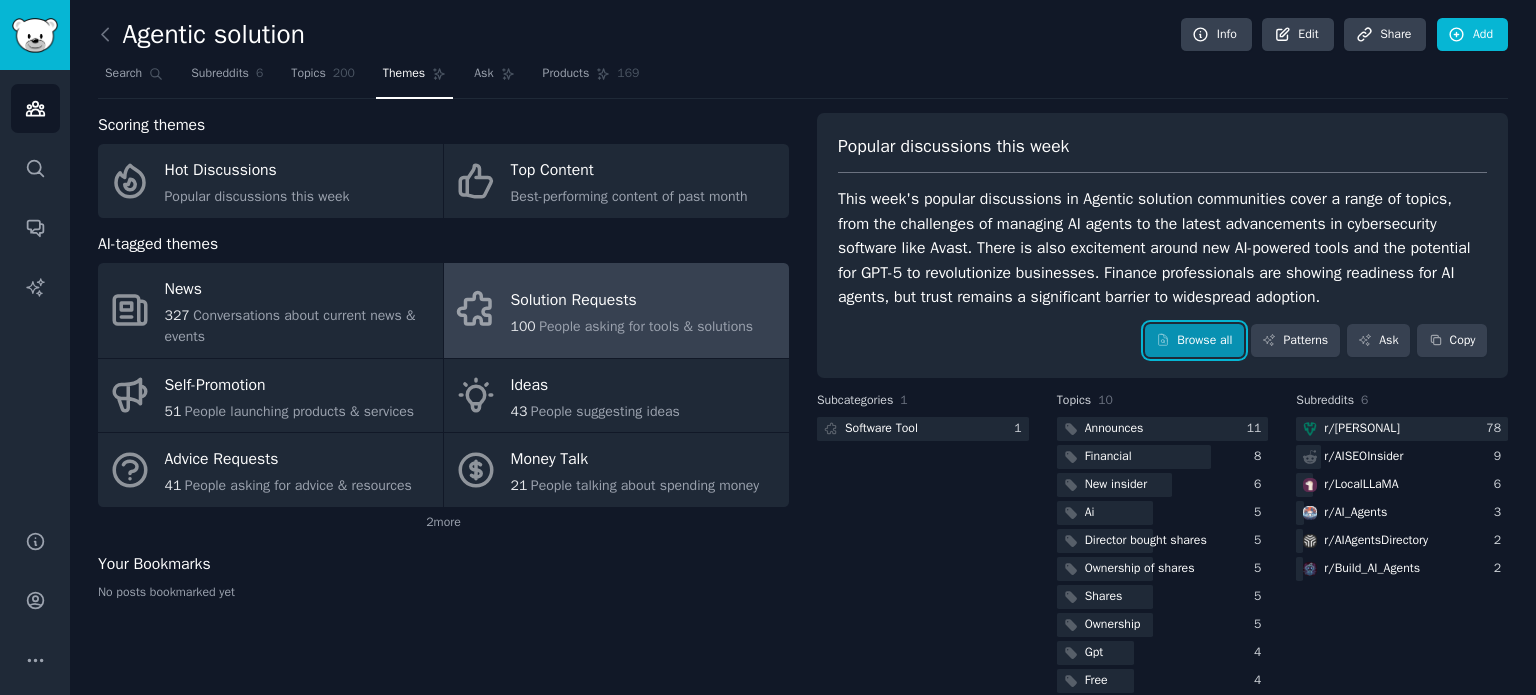click on "Browse all" at bounding box center (1194, 341) 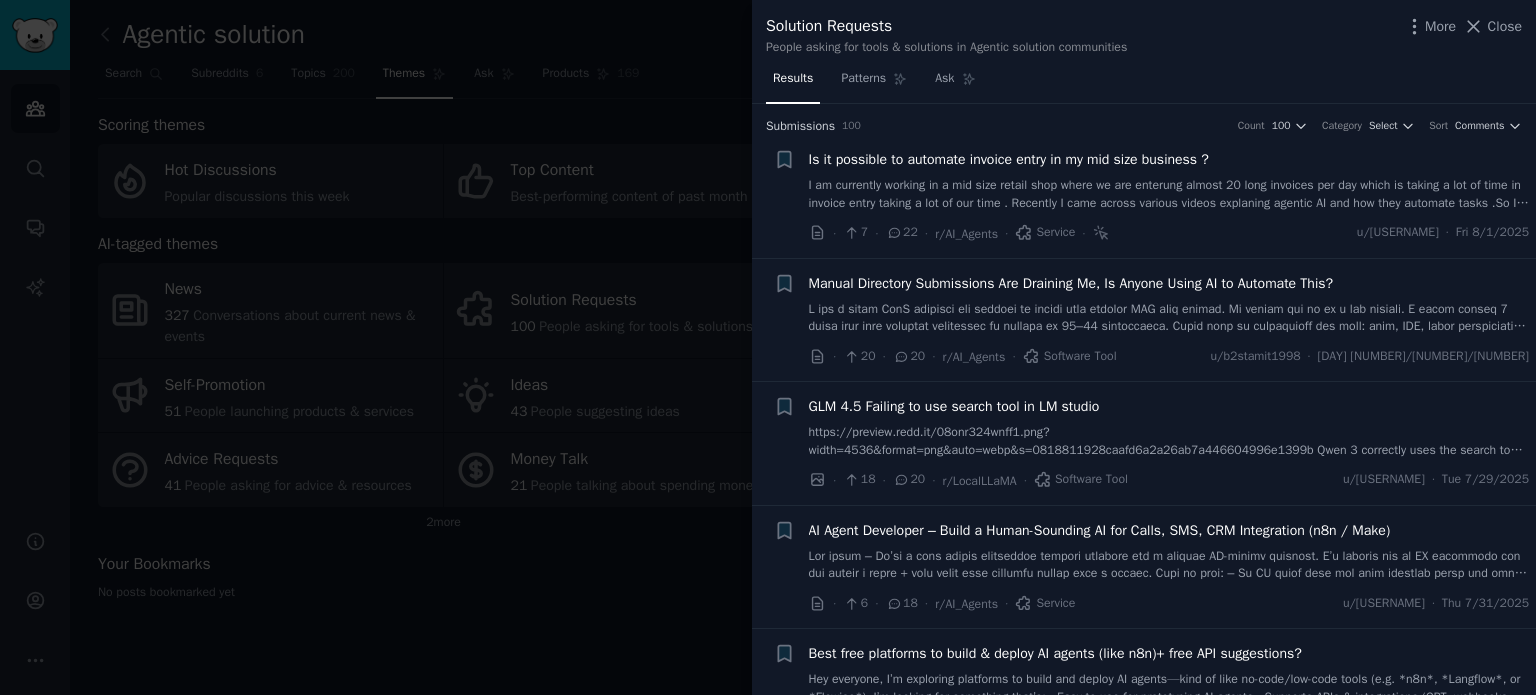 click on "+ Is it possible to automate invoice entry in my mid size business ? I am currently working in a mid size retail shop where we are enterung almost 20  long invoices per day  which is taking a lot of time in invoice entry taking a lot of our time . Recently I came across various videos explaning agentic AI and how they automate tasks .So I was curious to know if they would help me in automating tasks in business .However as I tried learning more about it there is so my content and its so disorganized that I dont know where to start and I am starting to dbt that I overexpected its capabilities .Could anyone please guide me  · 7 · 22 · r/AI_Agents · Service · u/[USERNAME] · Fri [MONTH]/1/2025" at bounding box center [1144, 196] 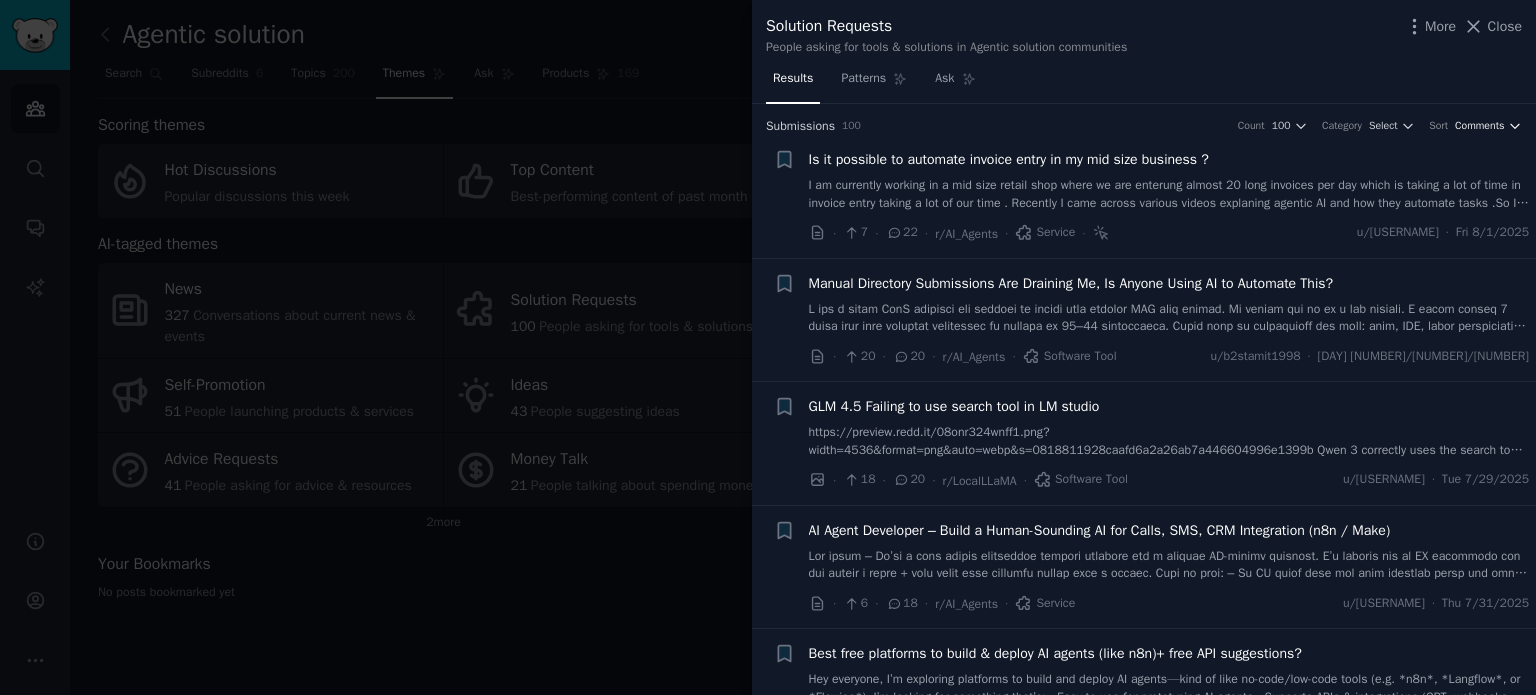 click on "Comments" at bounding box center [1480, 126] 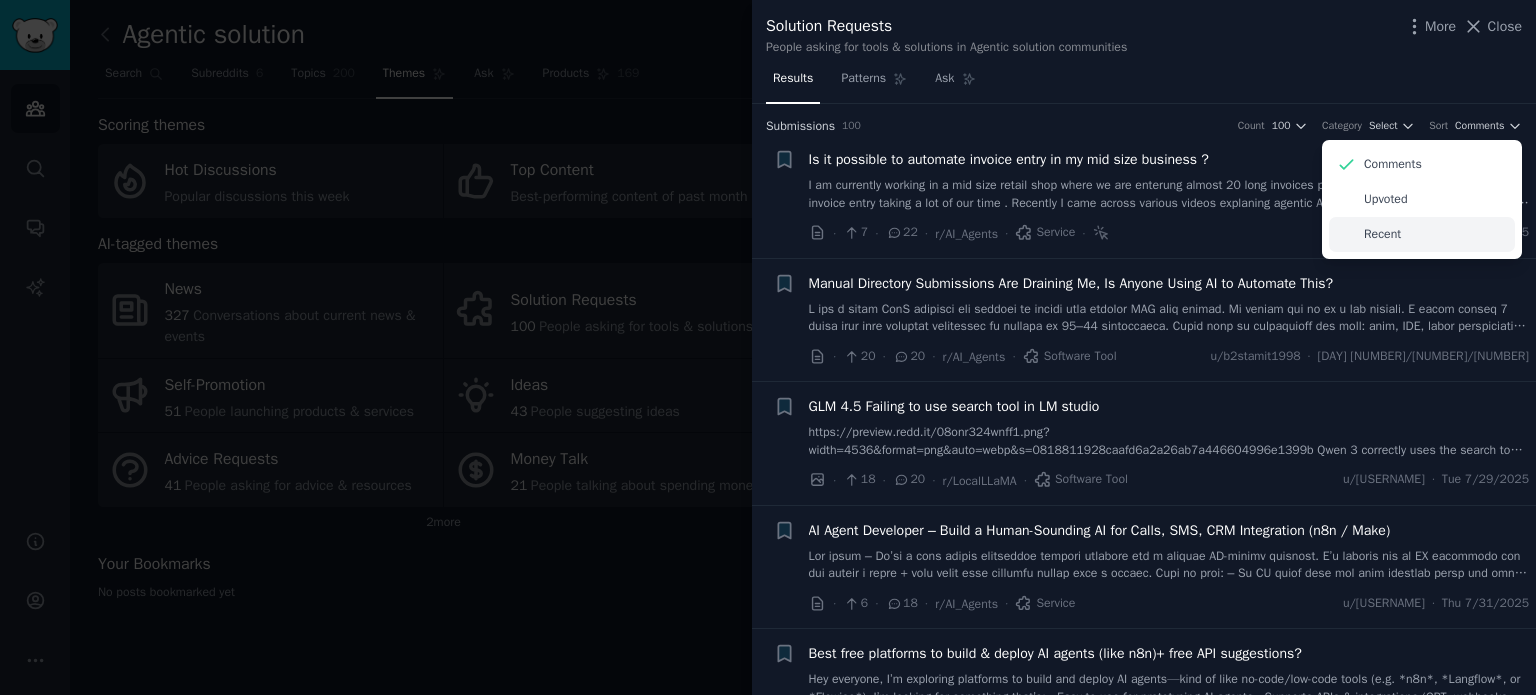 click on "Recent" at bounding box center [1422, 234] 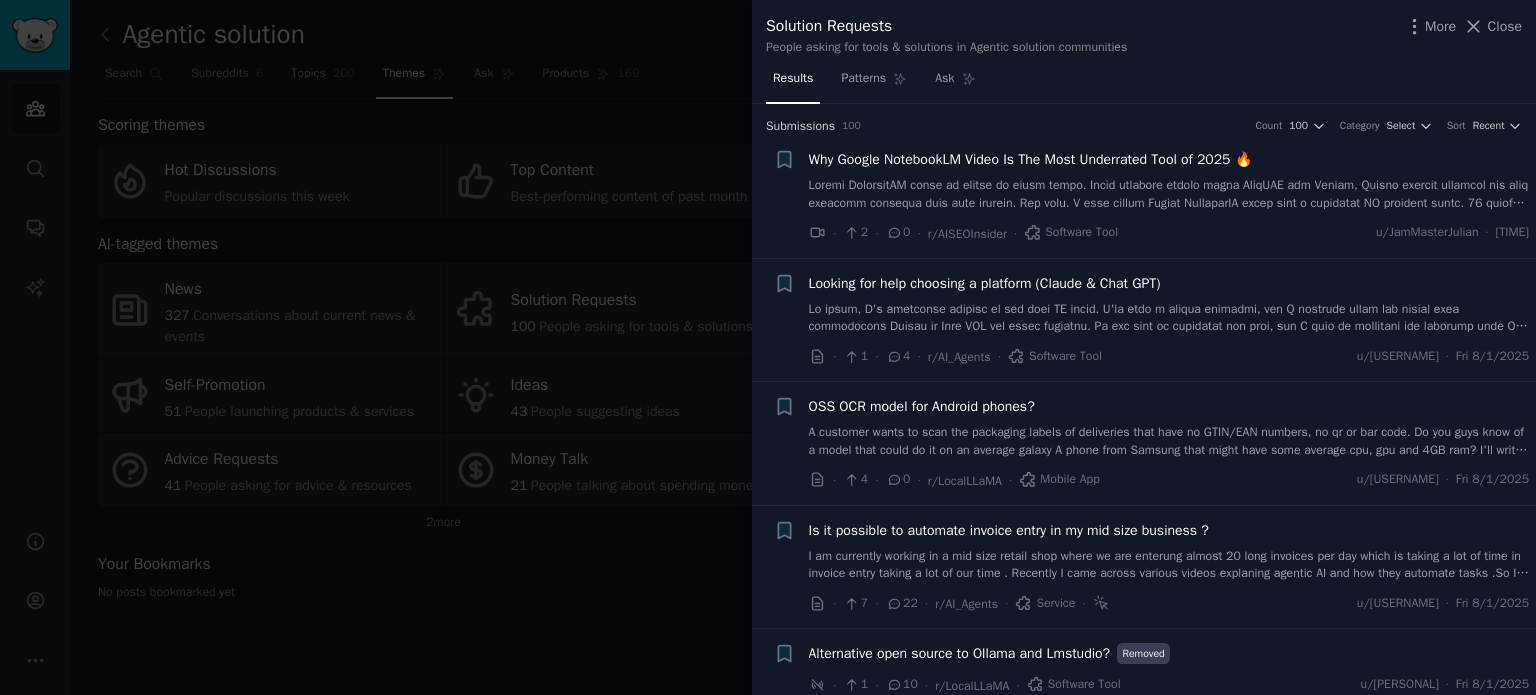click on "Solution Requests People asking for tools & solutions in Agentic solution communities More Close" at bounding box center (1144, 35) 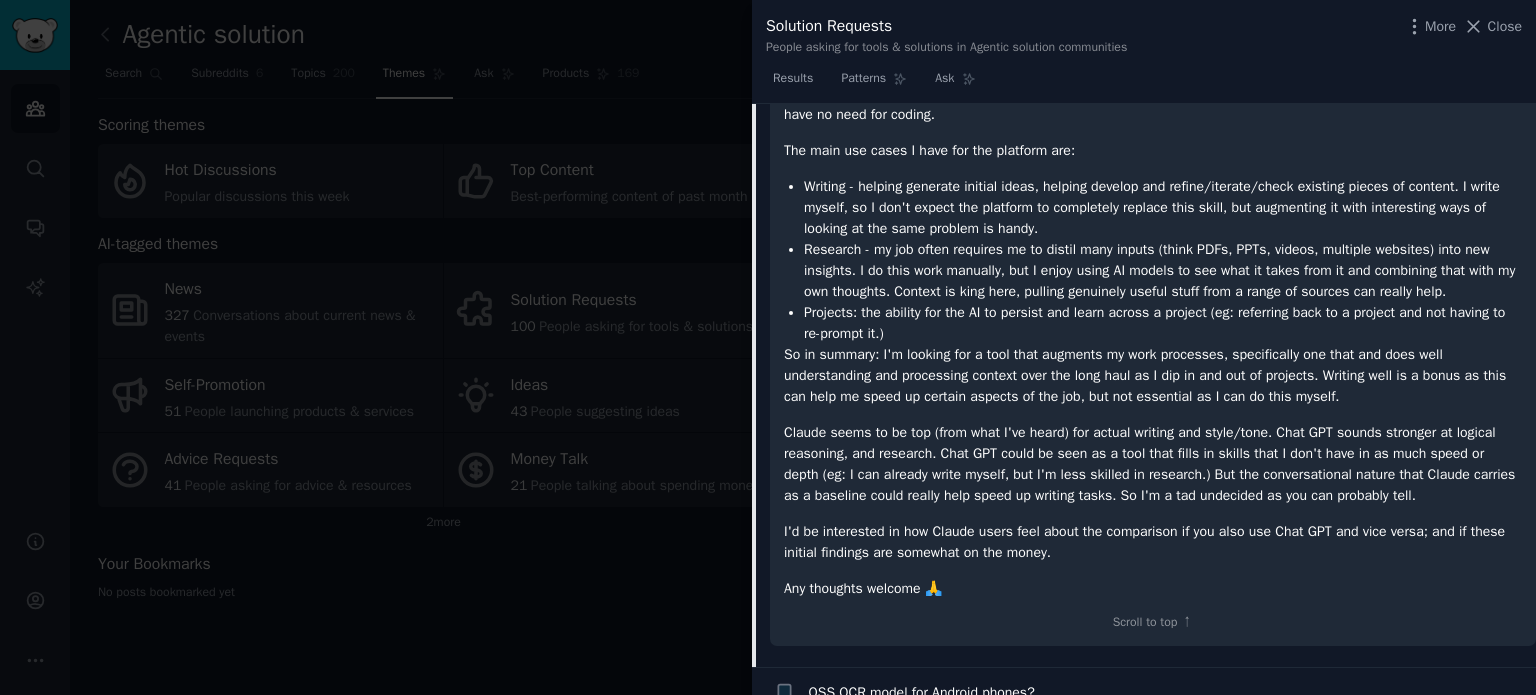 scroll, scrollTop: 555, scrollLeft: 0, axis: vertical 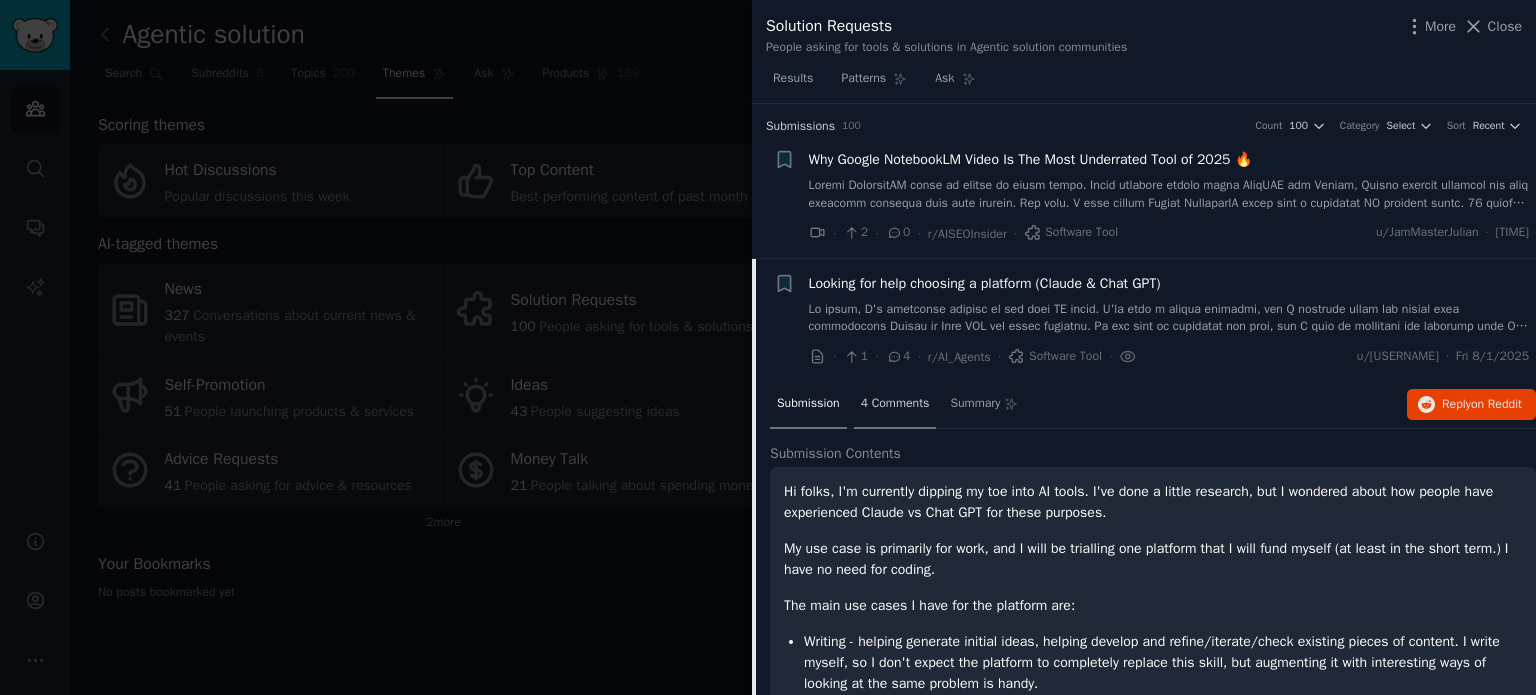 click on "4 Comments" at bounding box center [895, 404] 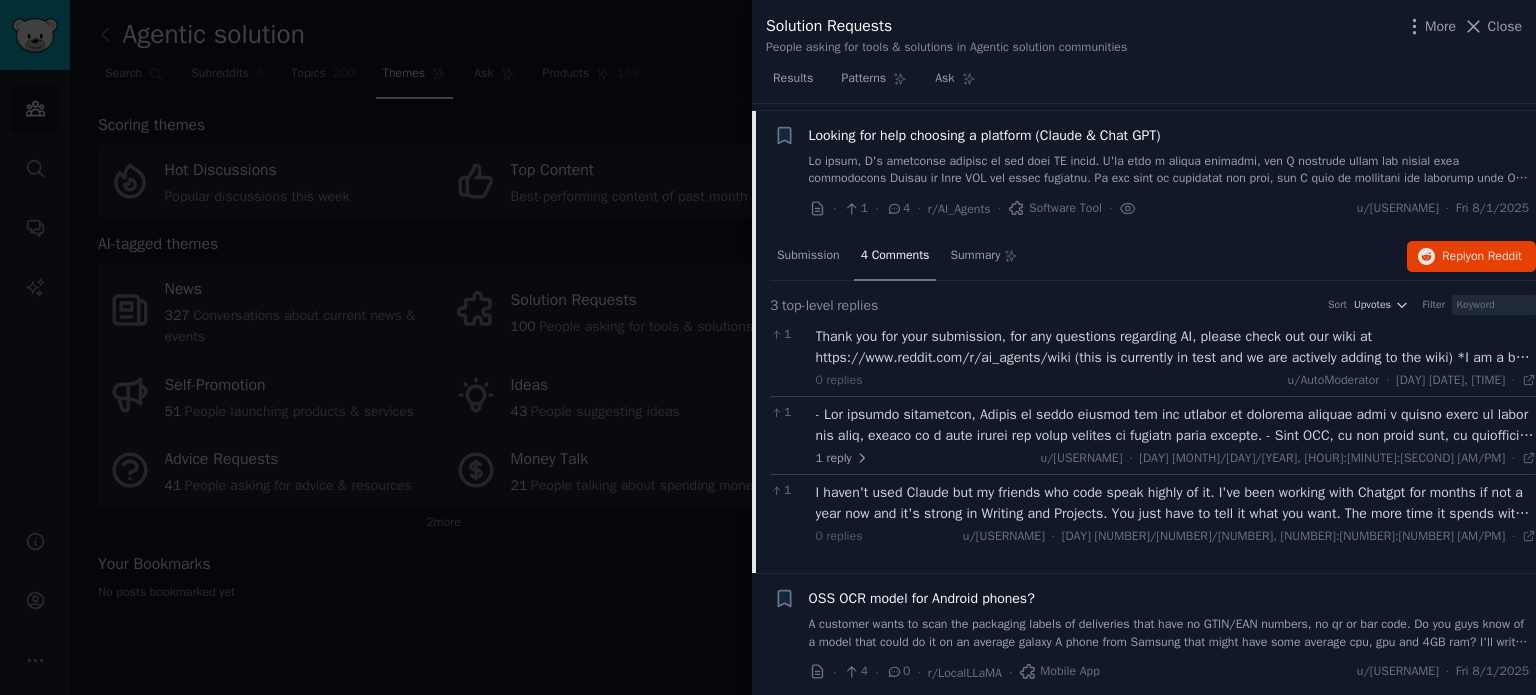 scroll, scrollTop: 100, scrollLeft: 0, axis: vertical 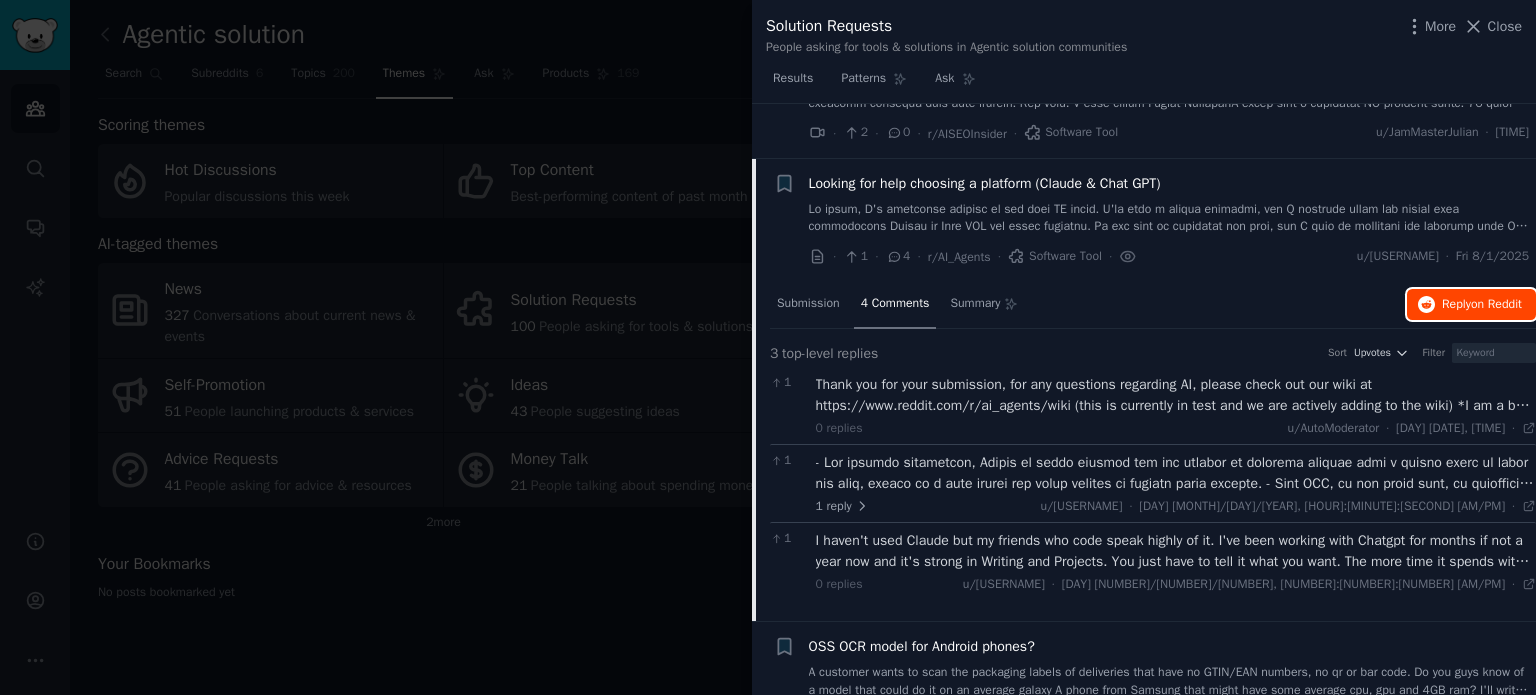 click on "Reply  on Reddit" at bounding box center (1482, 305) 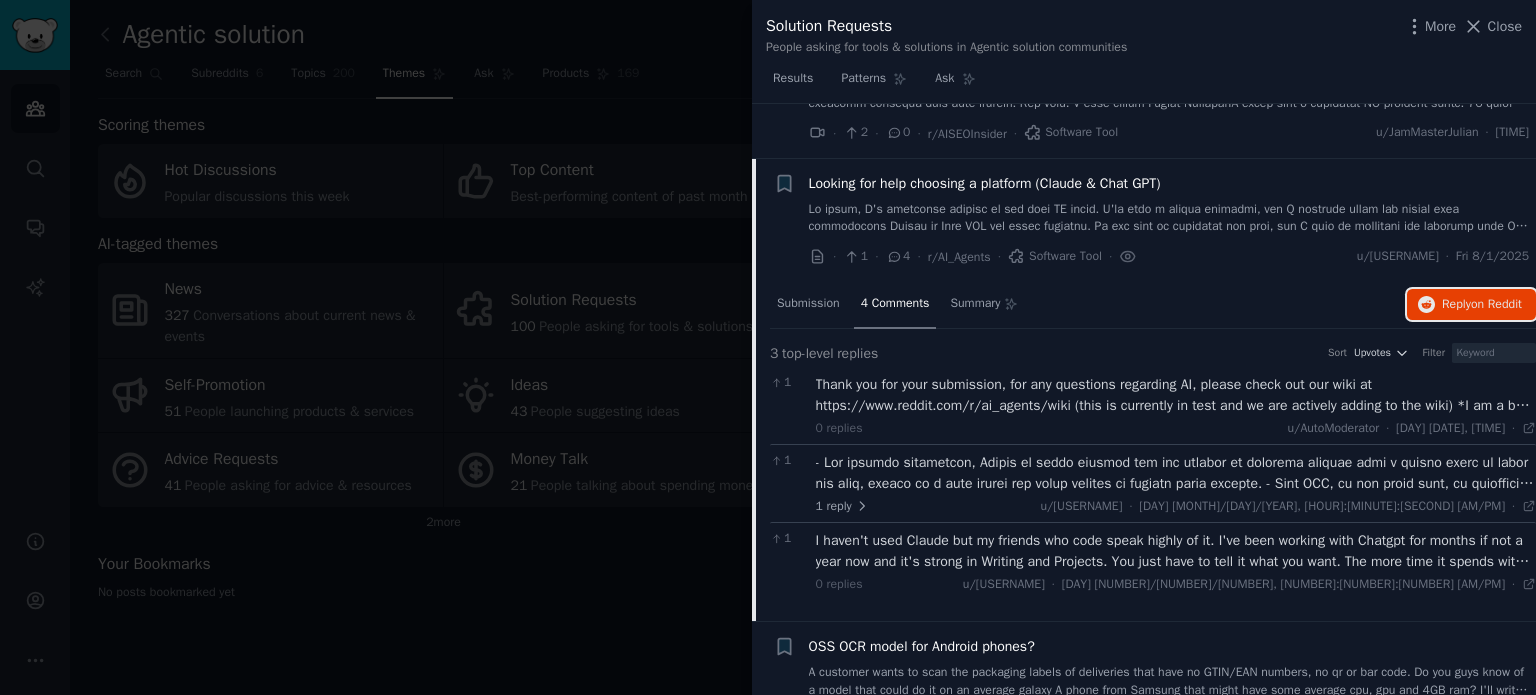 scroll, scrollTop: 0, scrollLeft: 0, axis: both 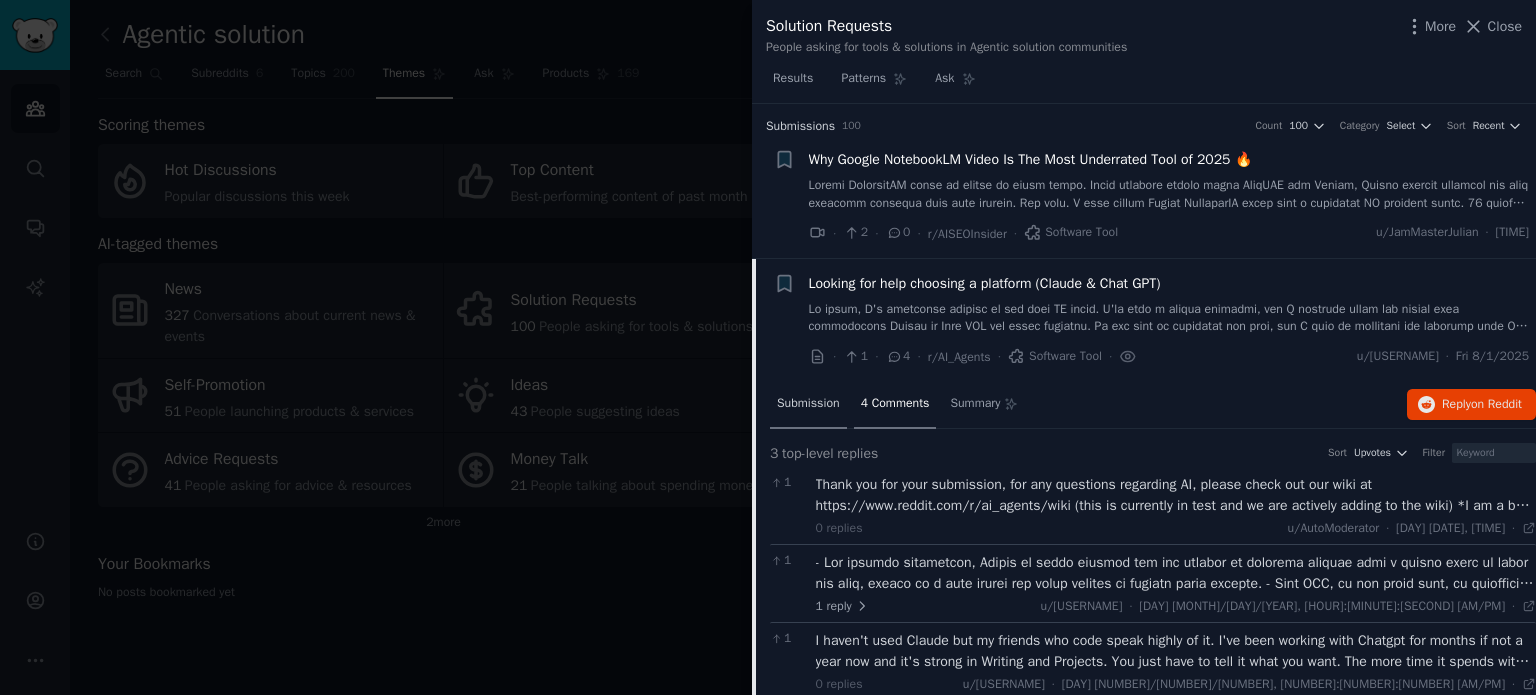 click on "Submission" at bounding box center (808, 405) 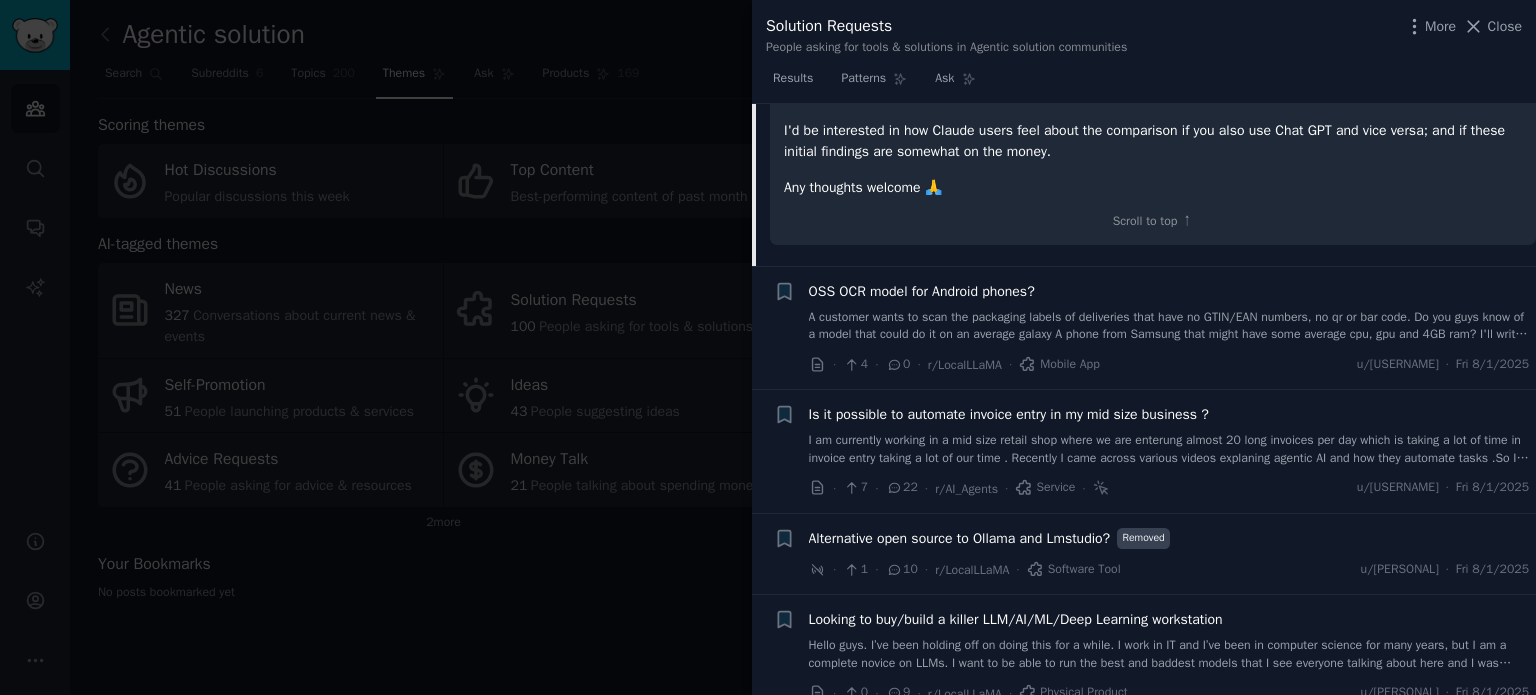 scroll, scrollTop: 900, scrollLeft: 0, axis: vertical 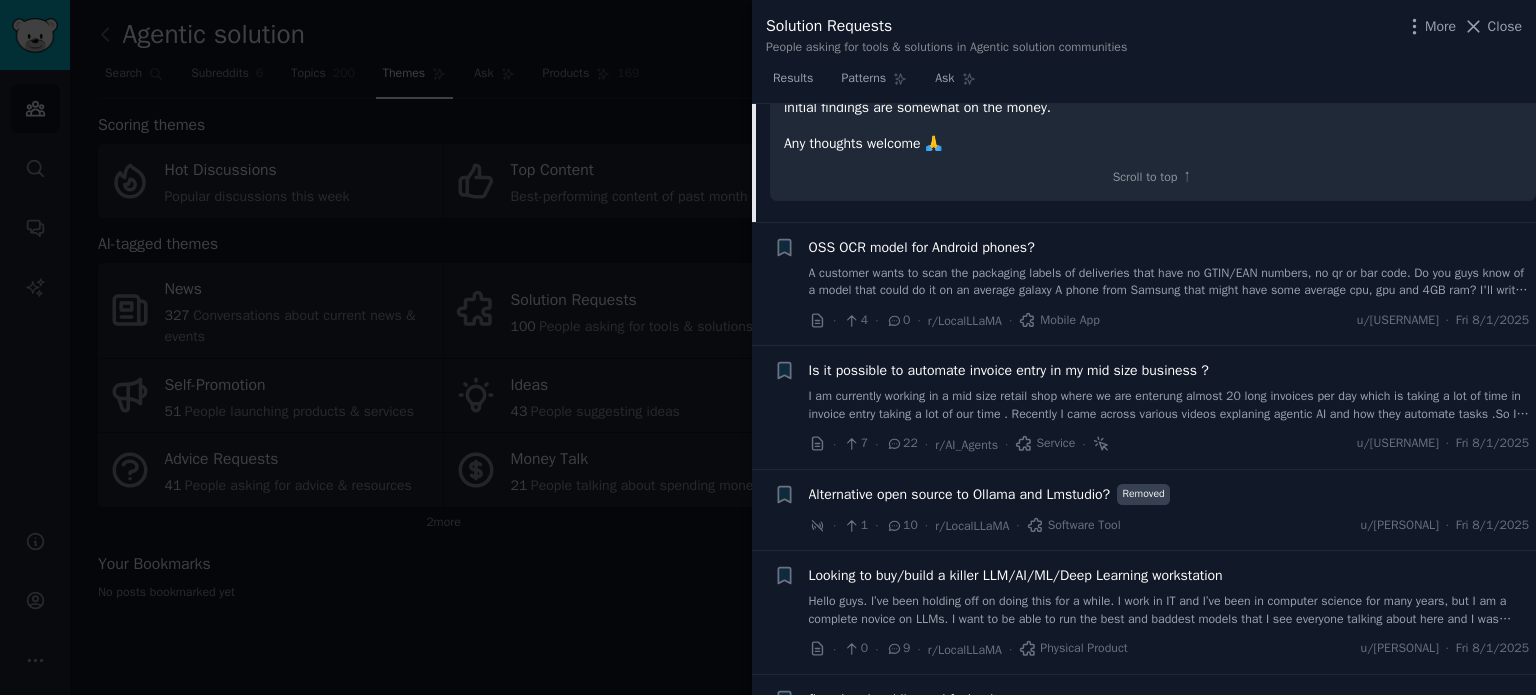 click 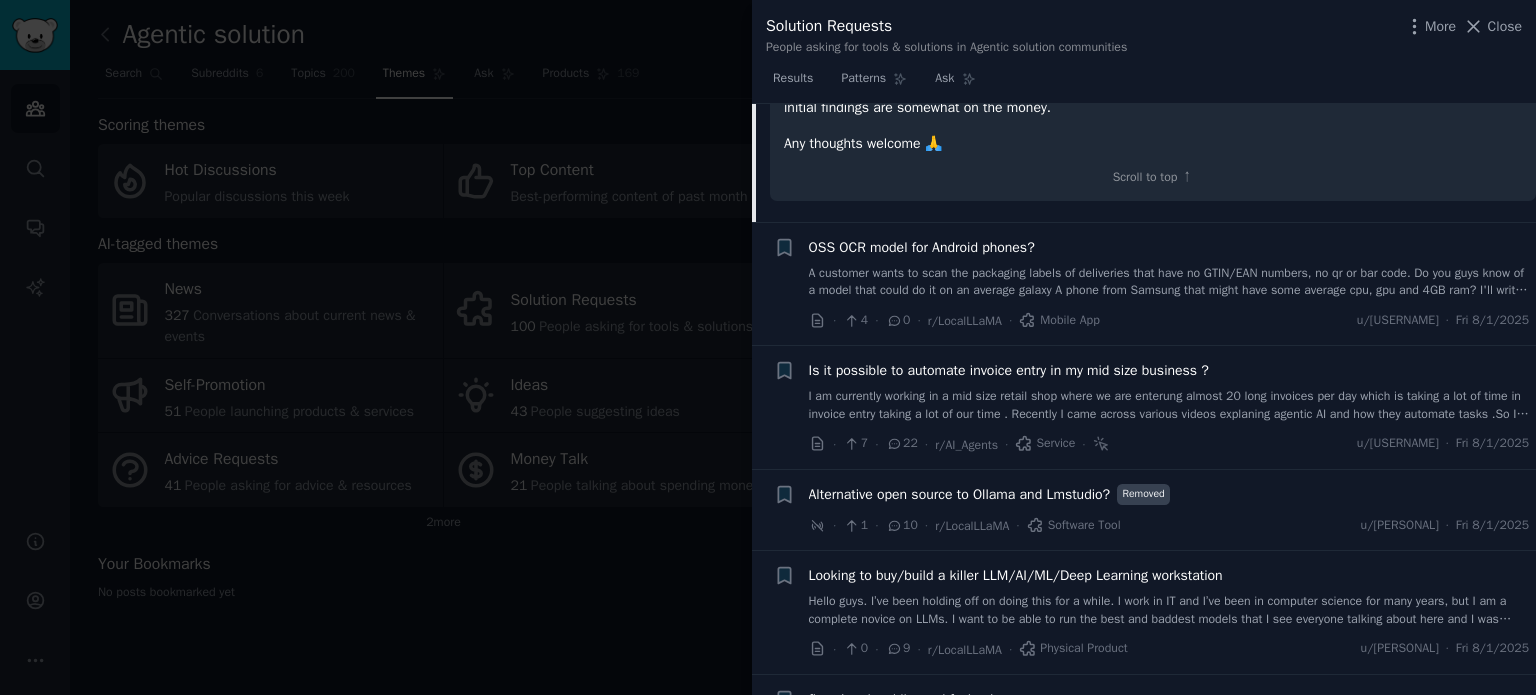 click on "Is it possible to automate invoice entry in my mid size business ?" at bounding box center [1009, 370] 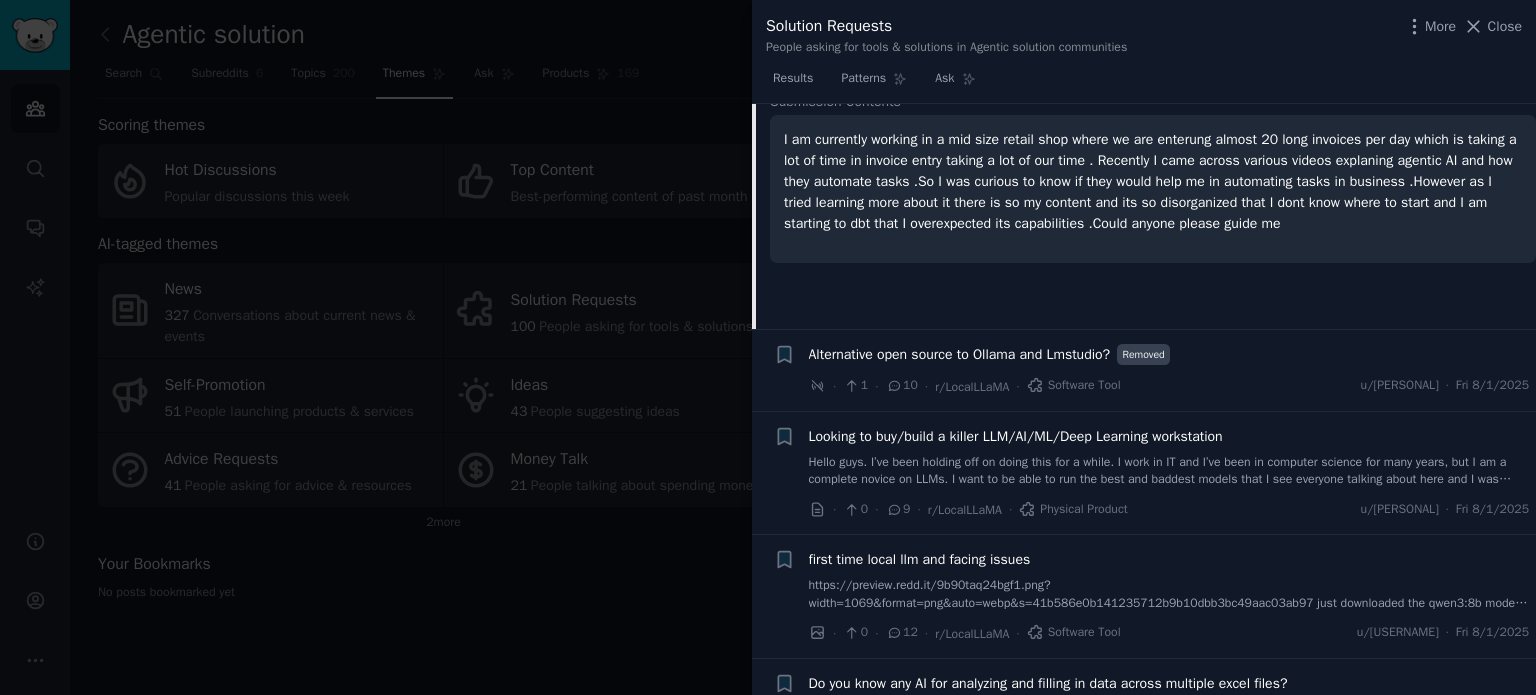 scroll, scrollTop: 401, scrollLeft: 0, axis: vertical 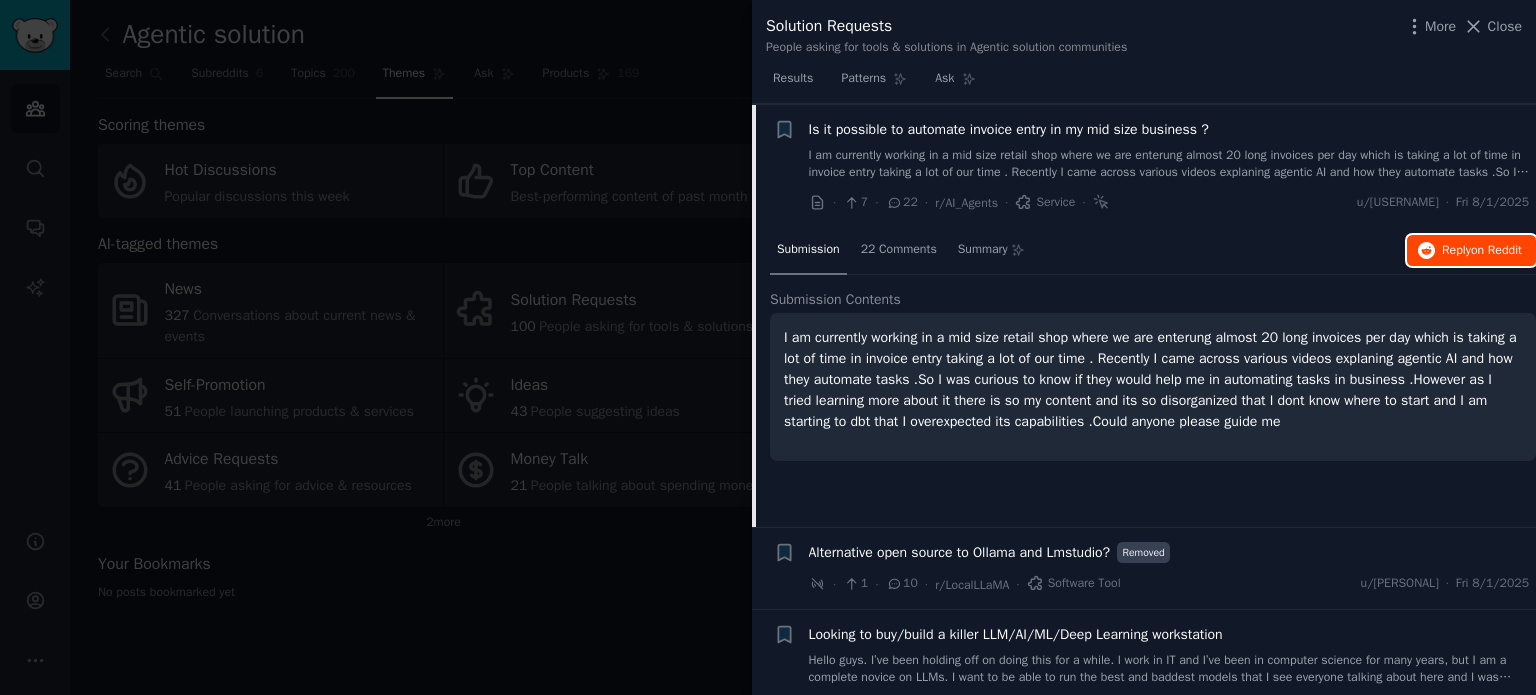 click on "on Reddit" at bounding box center (1496, 250) 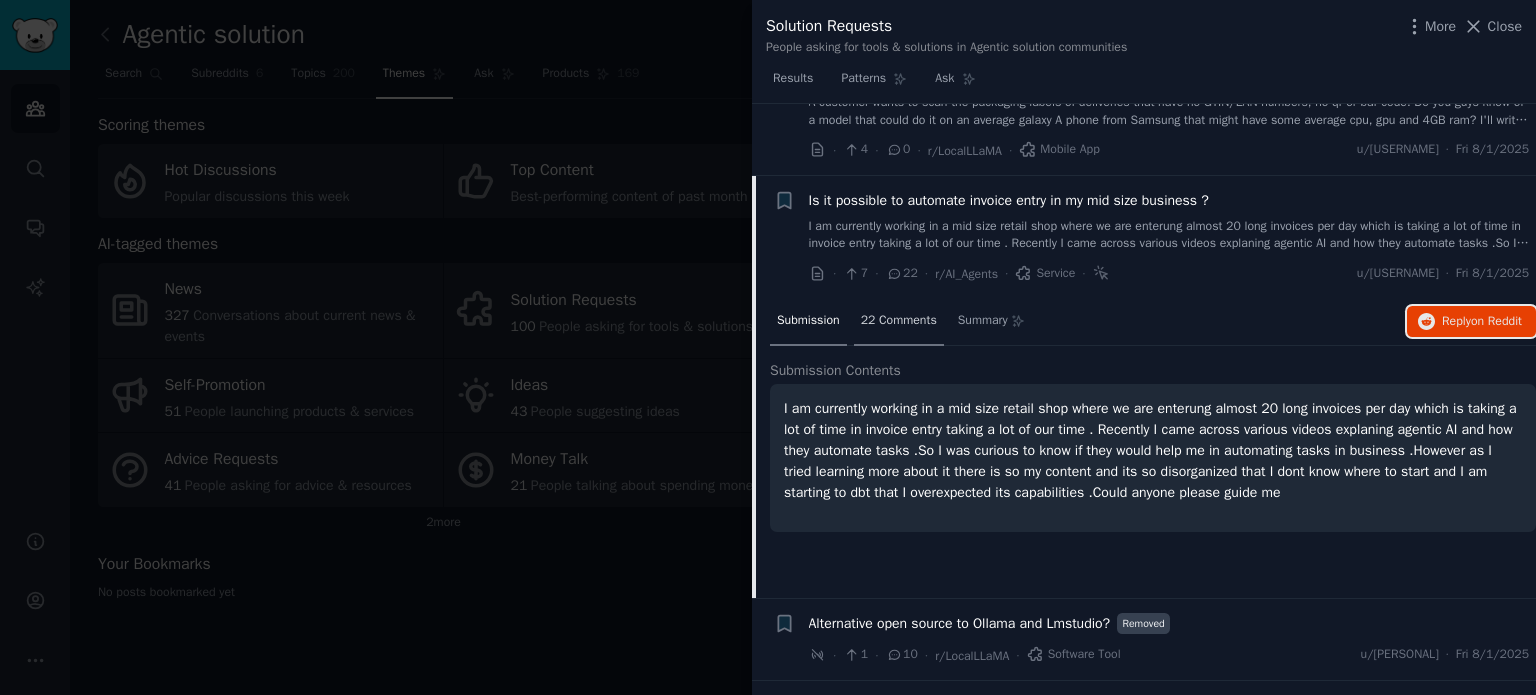 scroll, scrollTop: 301, scrollLeft: 0, axis: vertical 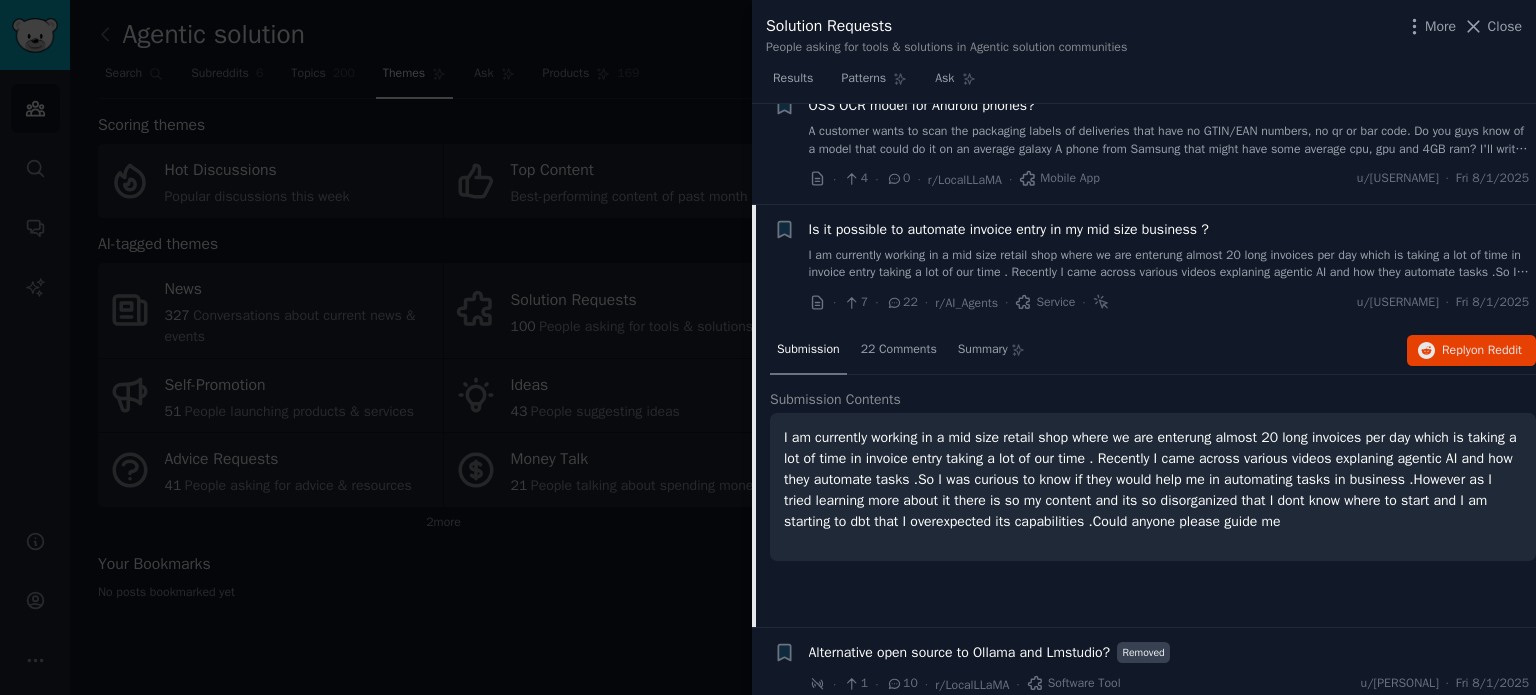 click on "Is it possible to automate invoice entry in my mid size business ?" at bounding box center (1009, 229) 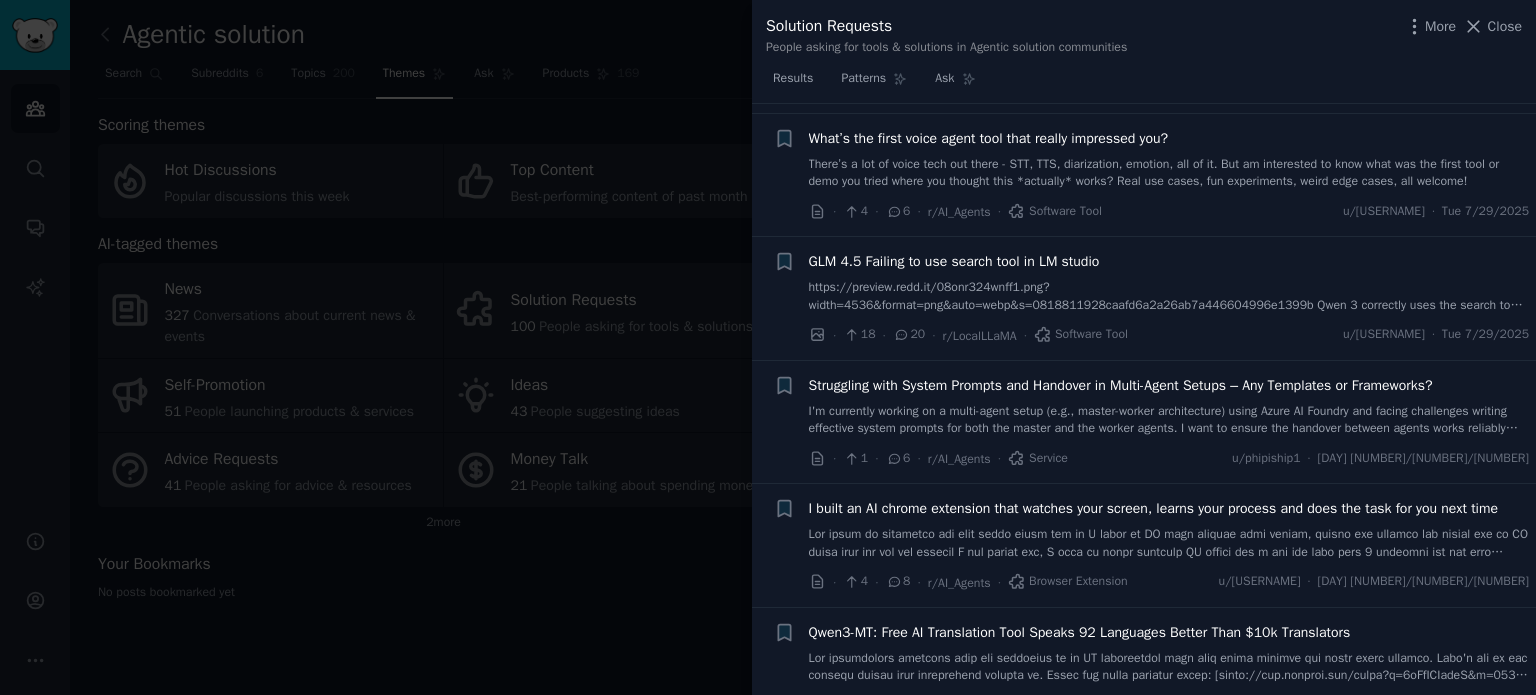 scroll, scrollTop: 2901, scrollLeft: 0, axis: vertical 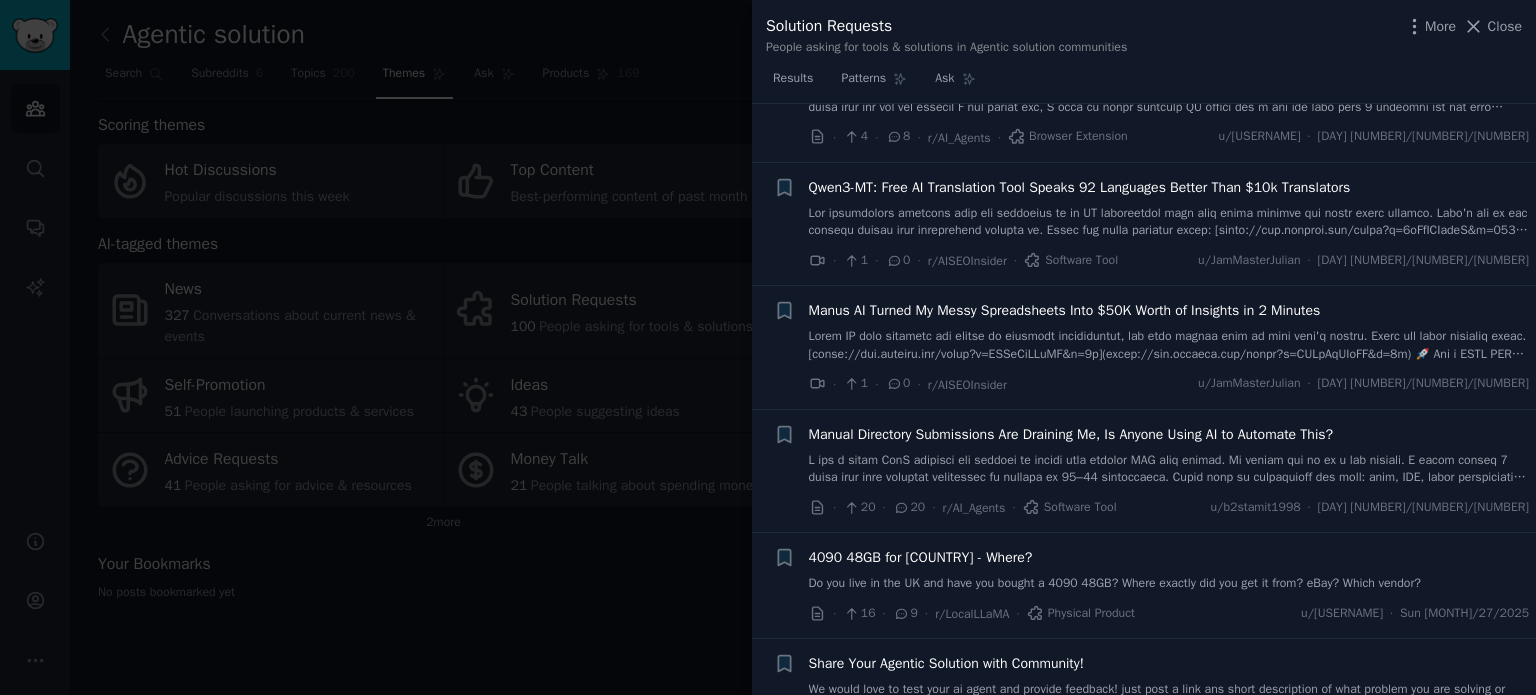click at bounding box center [1169, 469] 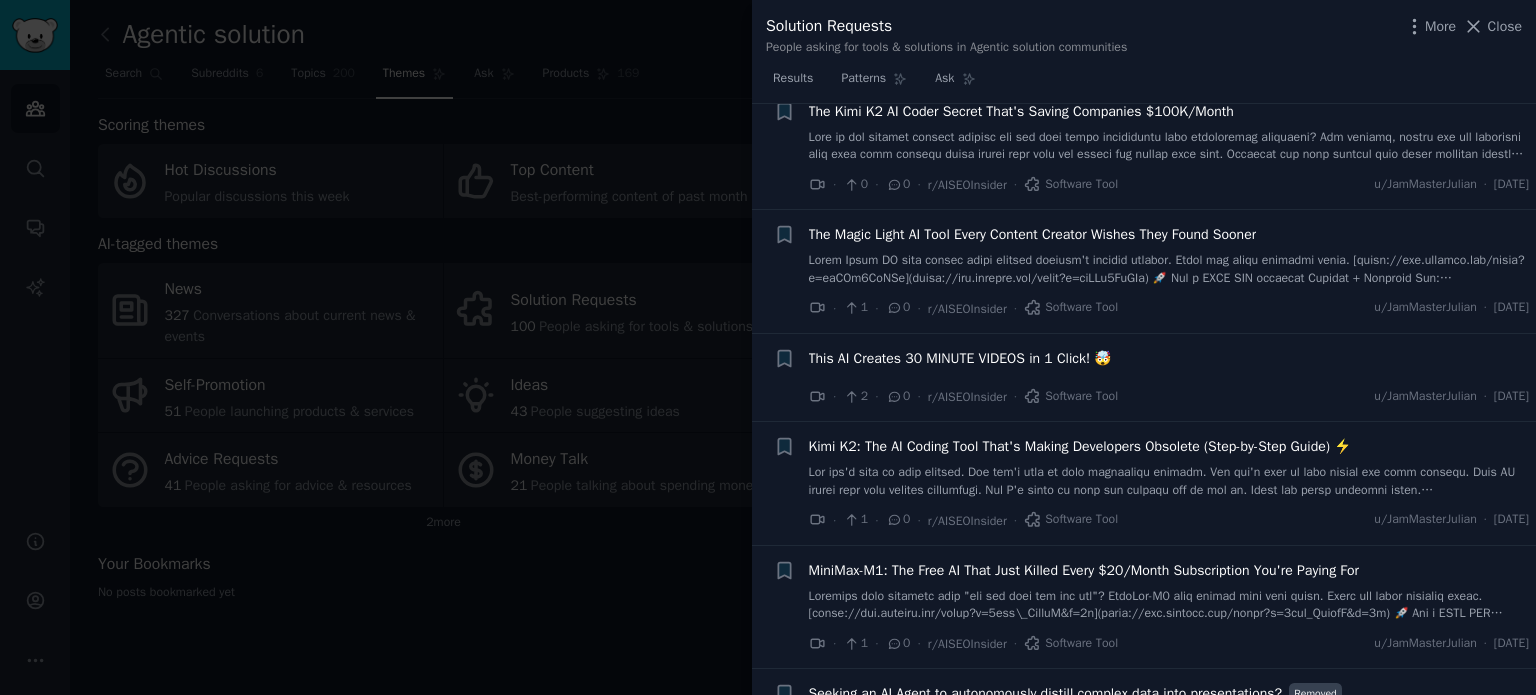 scroll, scrollTop: 5500, scrollLeft: 0, axis: vertical 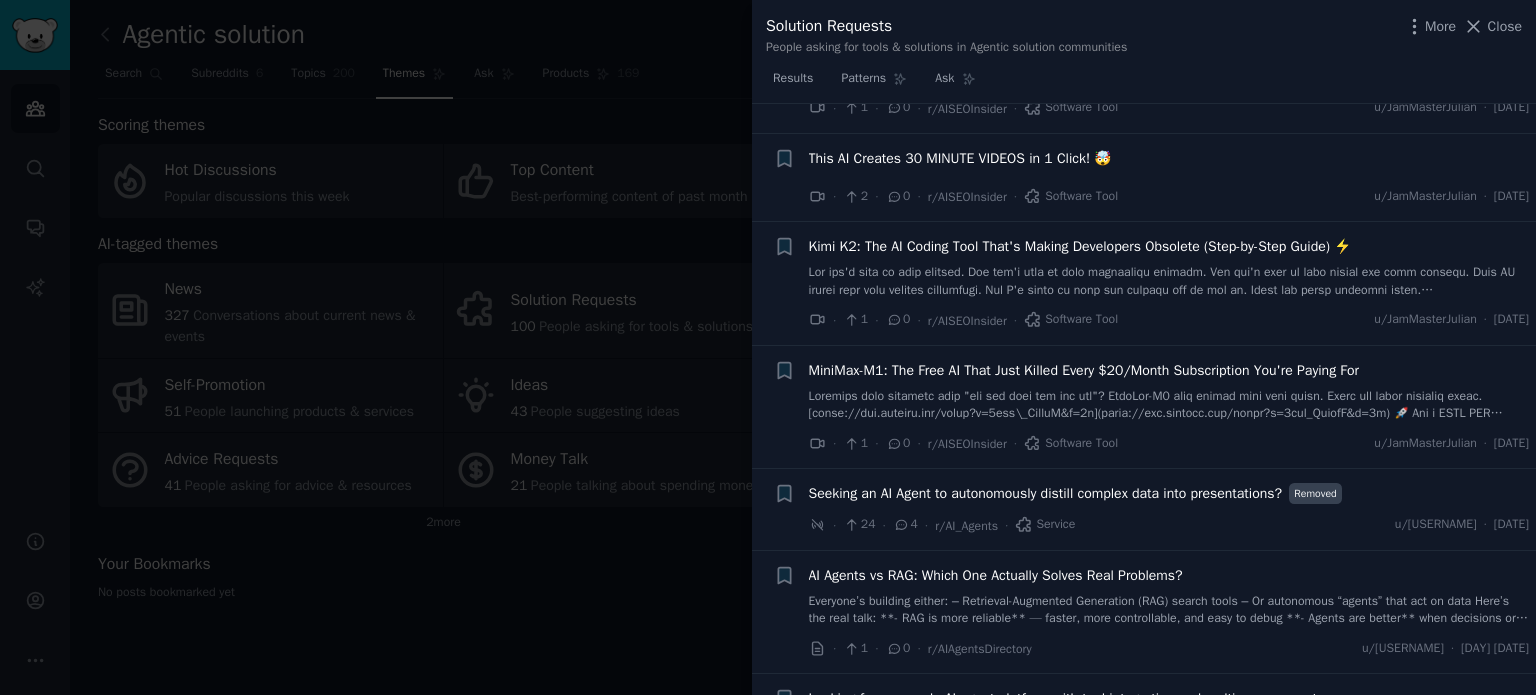 click at bounding box center (768, 347) 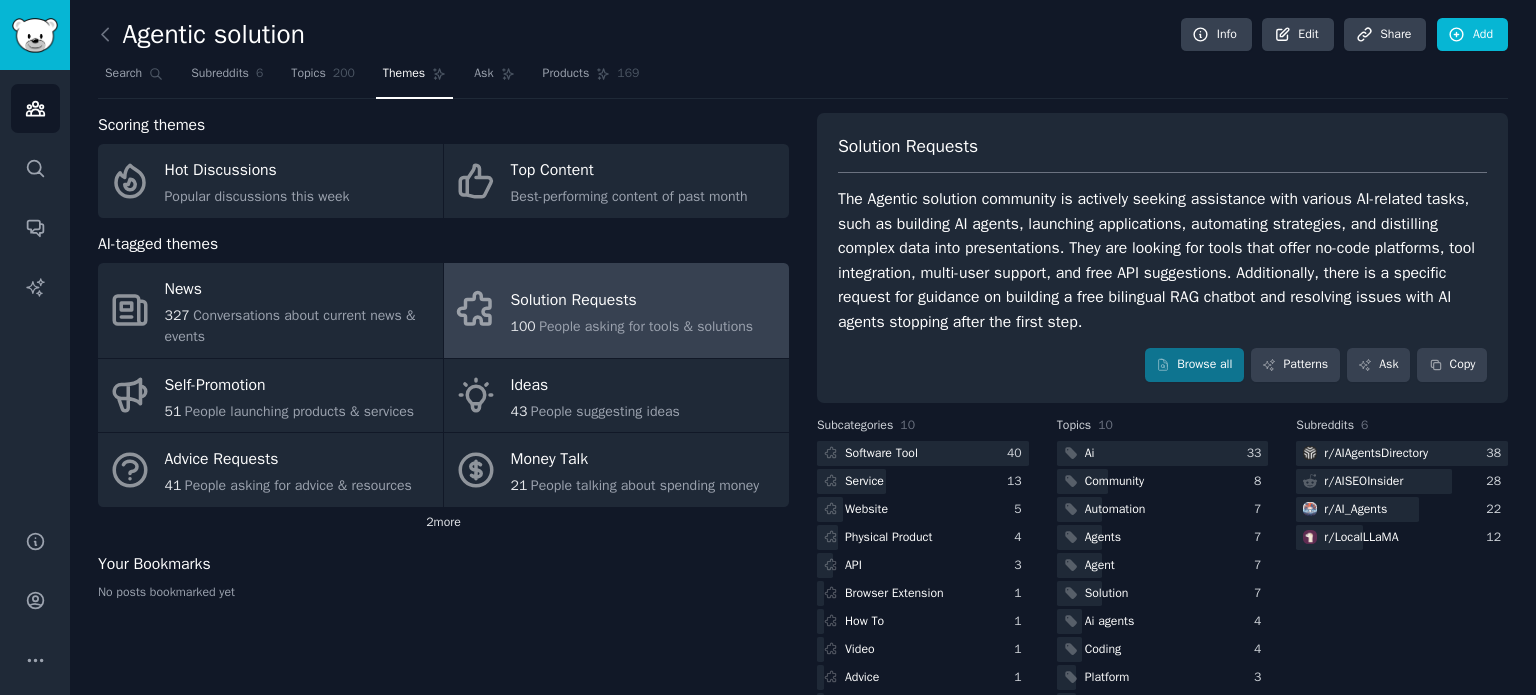 click on "2  more" 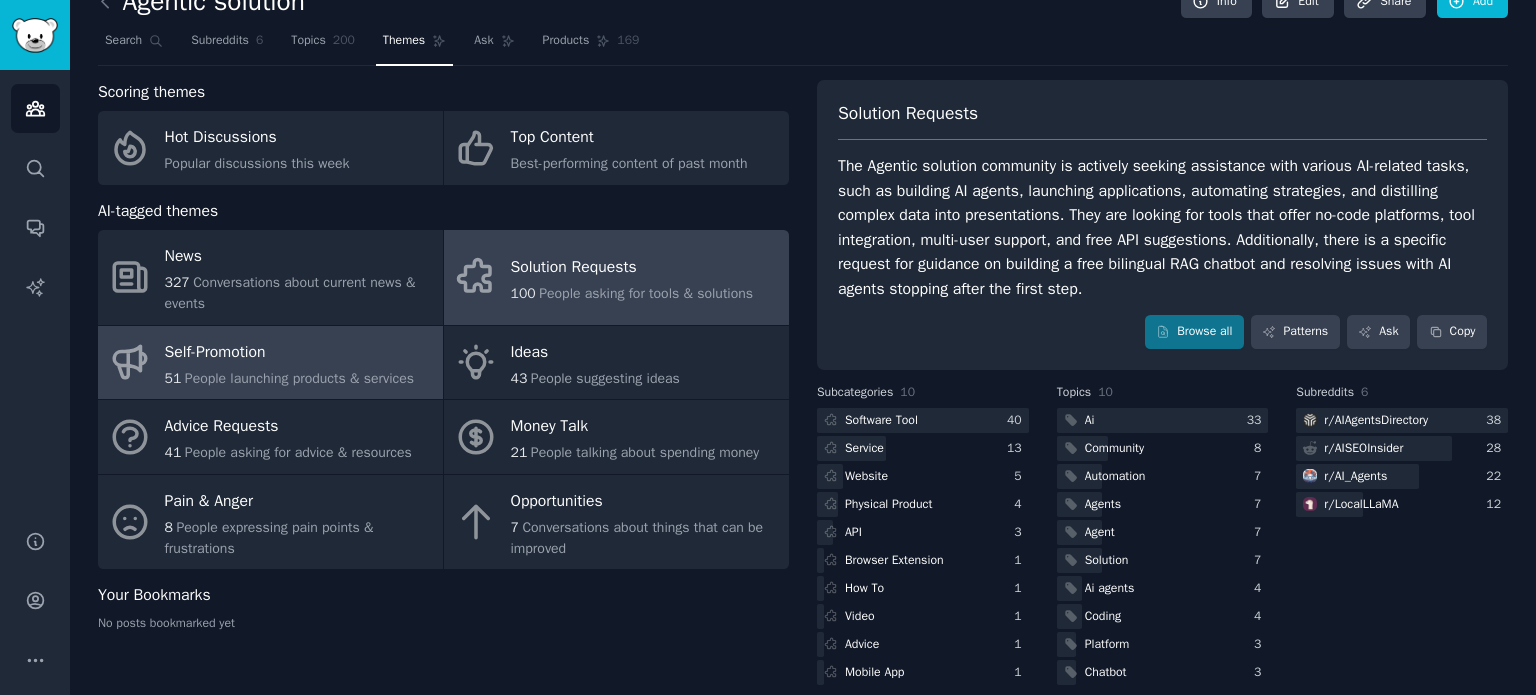 scroll, scrollTop: 52, scrollLeft: 0, axis: vertical 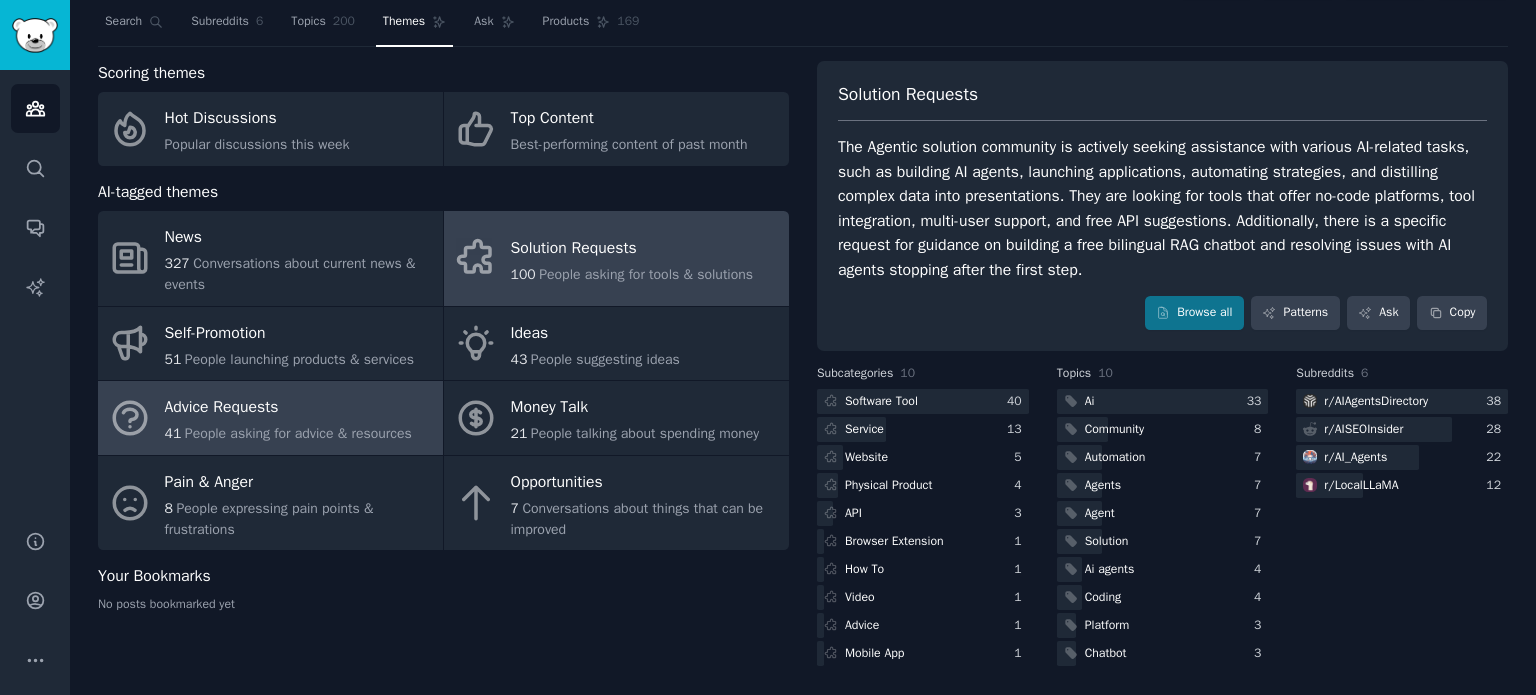 click on "Advice Requests" at bounding box center (288, 408) 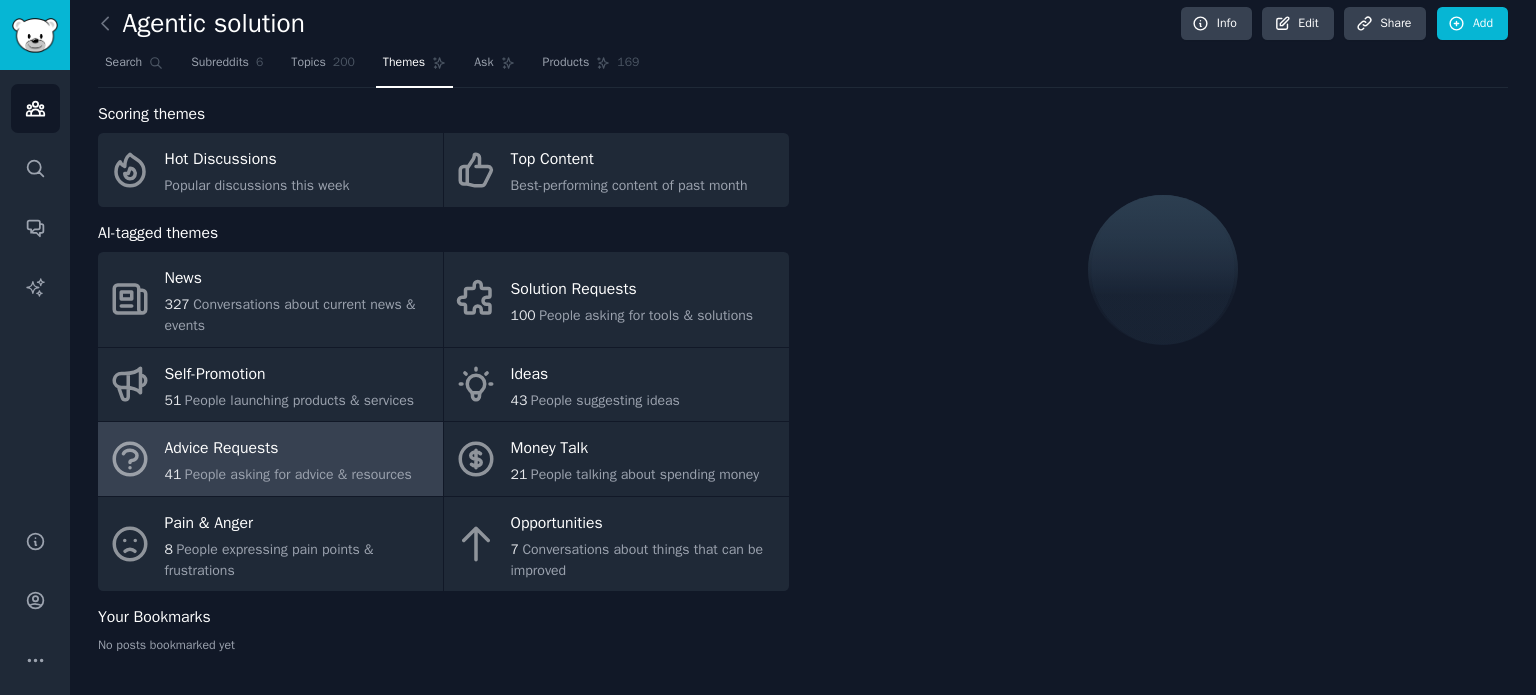 scroll, scrollTop: 52, scrollLeft: 0, axis: vertical 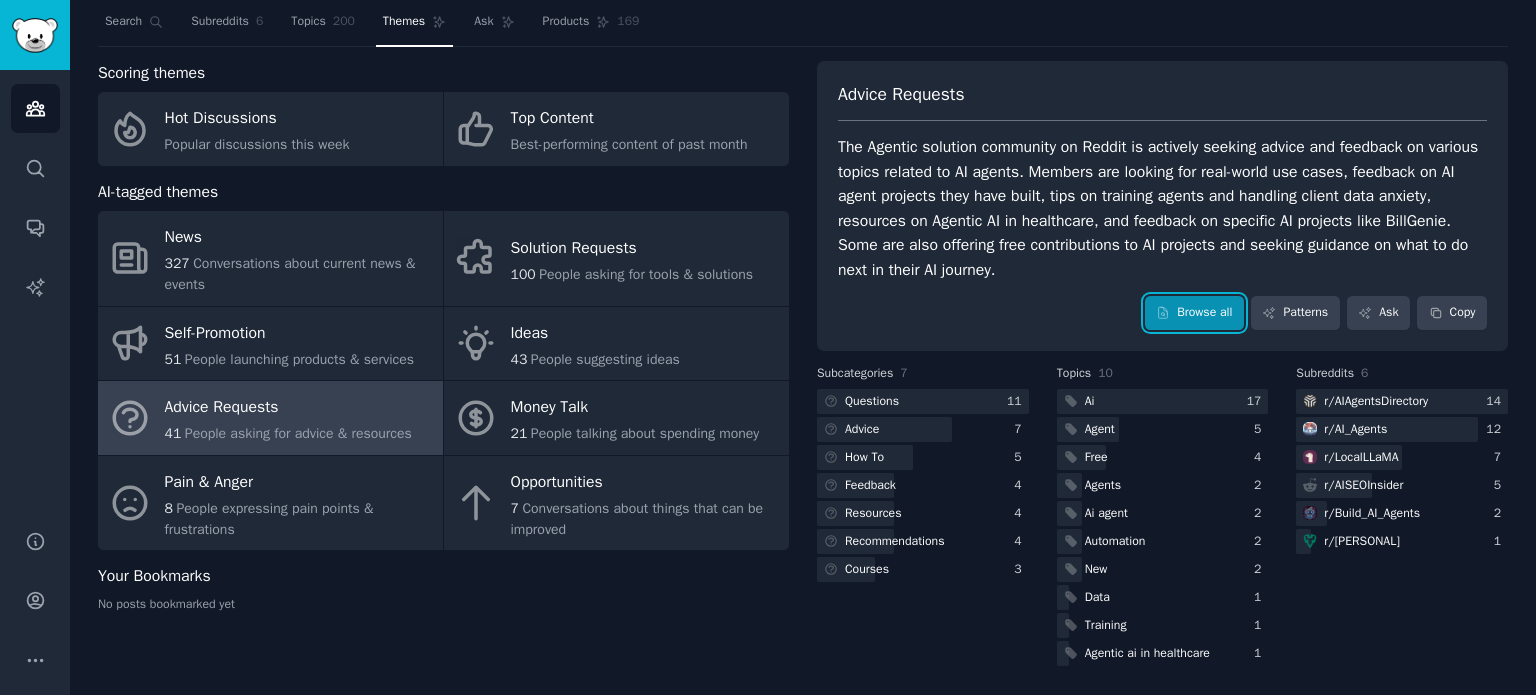 click on "Browse all" at bounding box center (1194, 313) 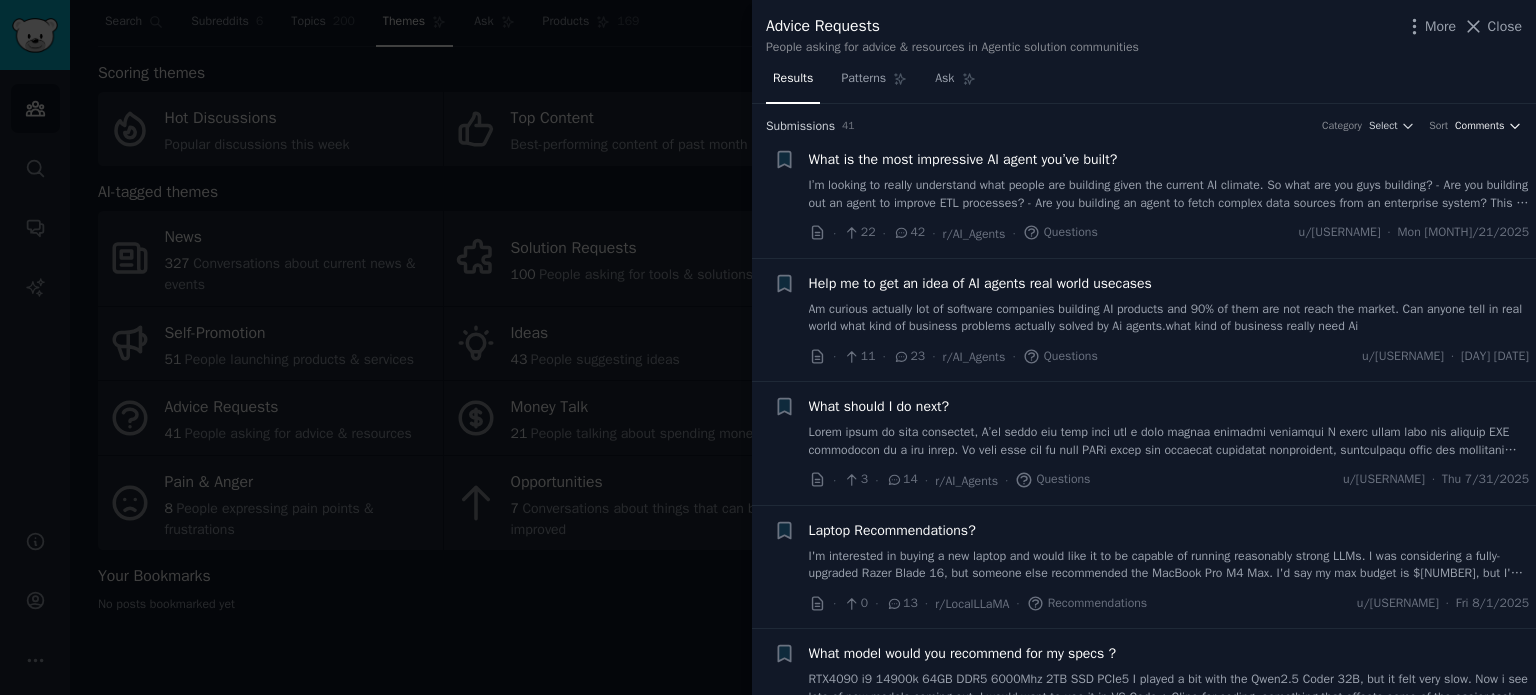 click on "Comments" at bounding box center (1480, 126) 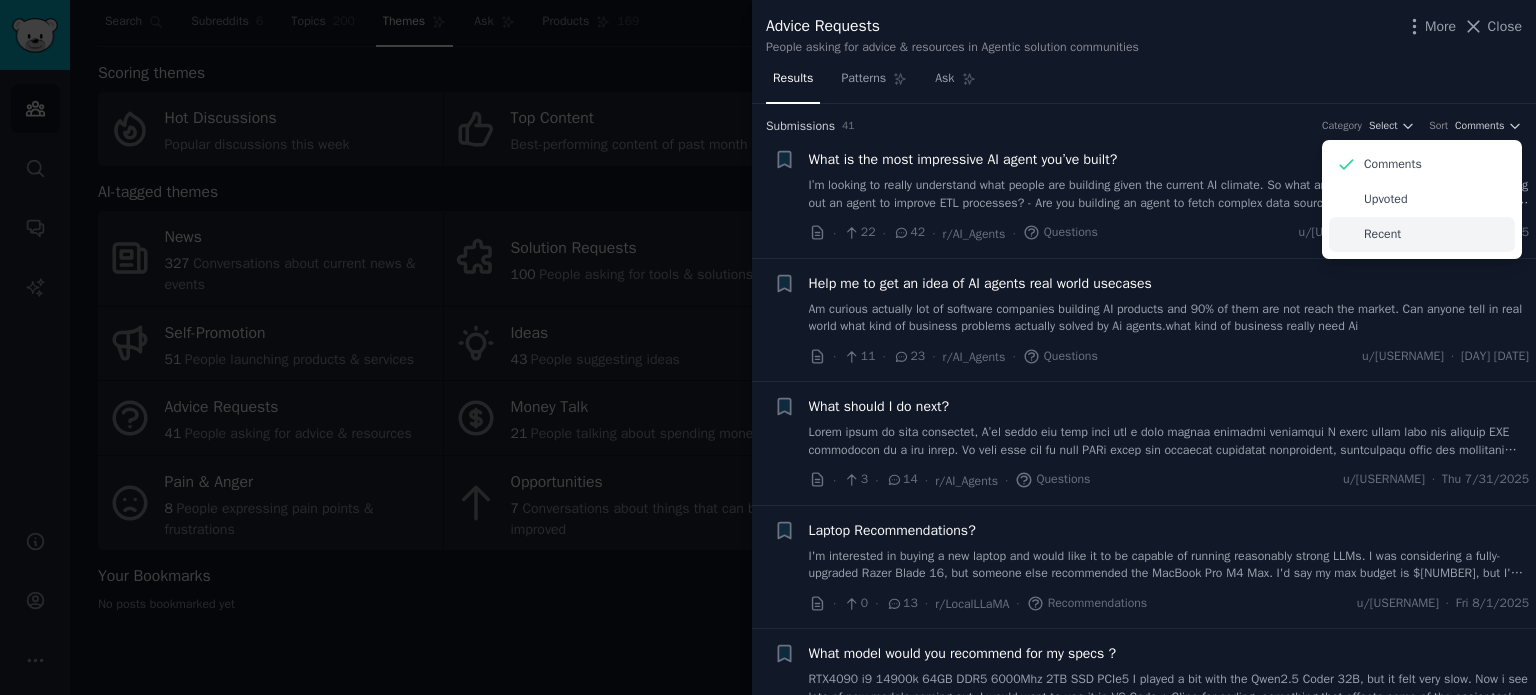 click on "Recent" at bounding box center (1382, 235) 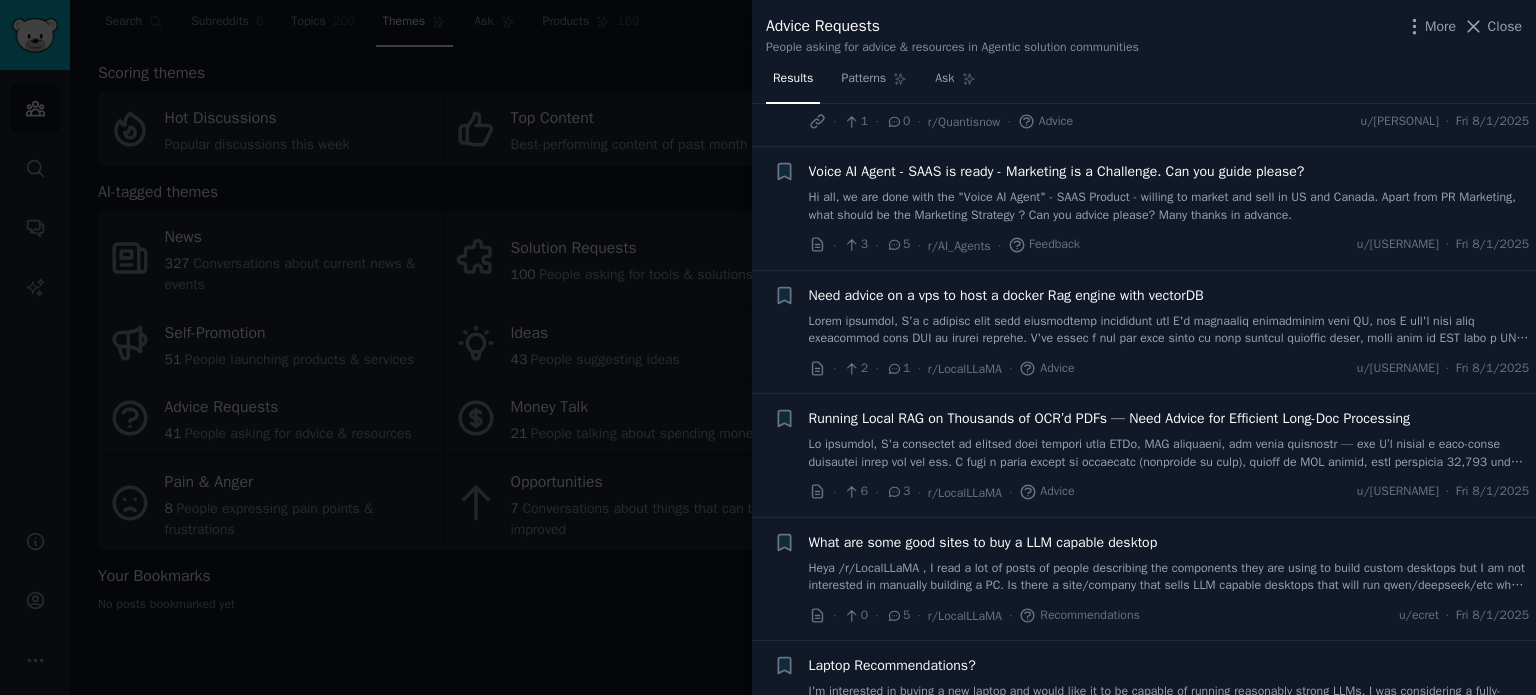 scroll, scrollTop: 300, scrollLeft: 0, axis: vertical 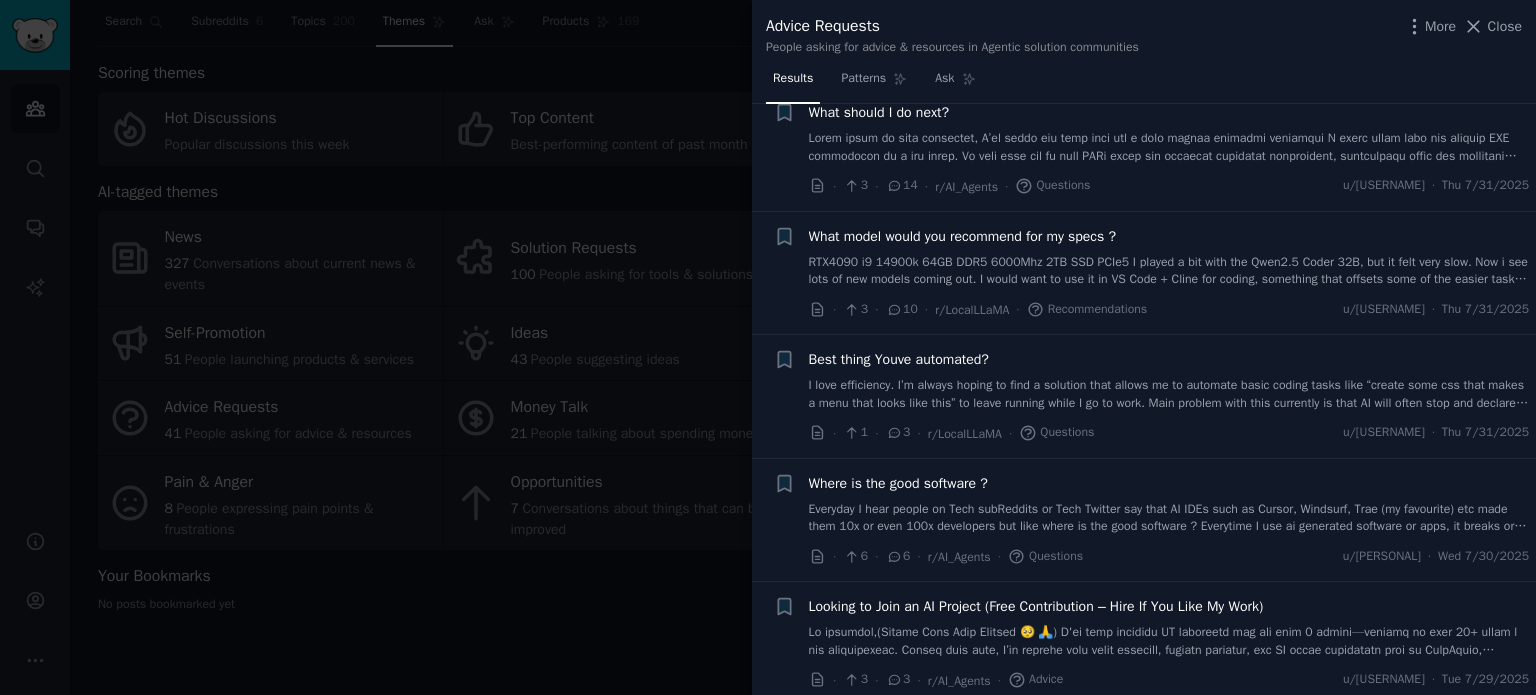 click on "I love efficiency. I’m always hoping to find a solution that allows me to automate basic coding tasks like “create some css that makes a menu that looks like this” to leave running while I go to work. Main problem with this currently is that AI will often stop and declare it’s done, and then you have to make fixes to whatever it spit out, which isn’t feasible when you’re not there! Hopefully soon you could have another model (maybe vision based?) babysitting the coding model and saying “a little to the left” over the 10 prompts it takes to get it while youre away.
Until that day comes, please share with me your favorite things that you’ve been able to automate with language models to make your life more efficient!" at bounding box center (1169, 394) 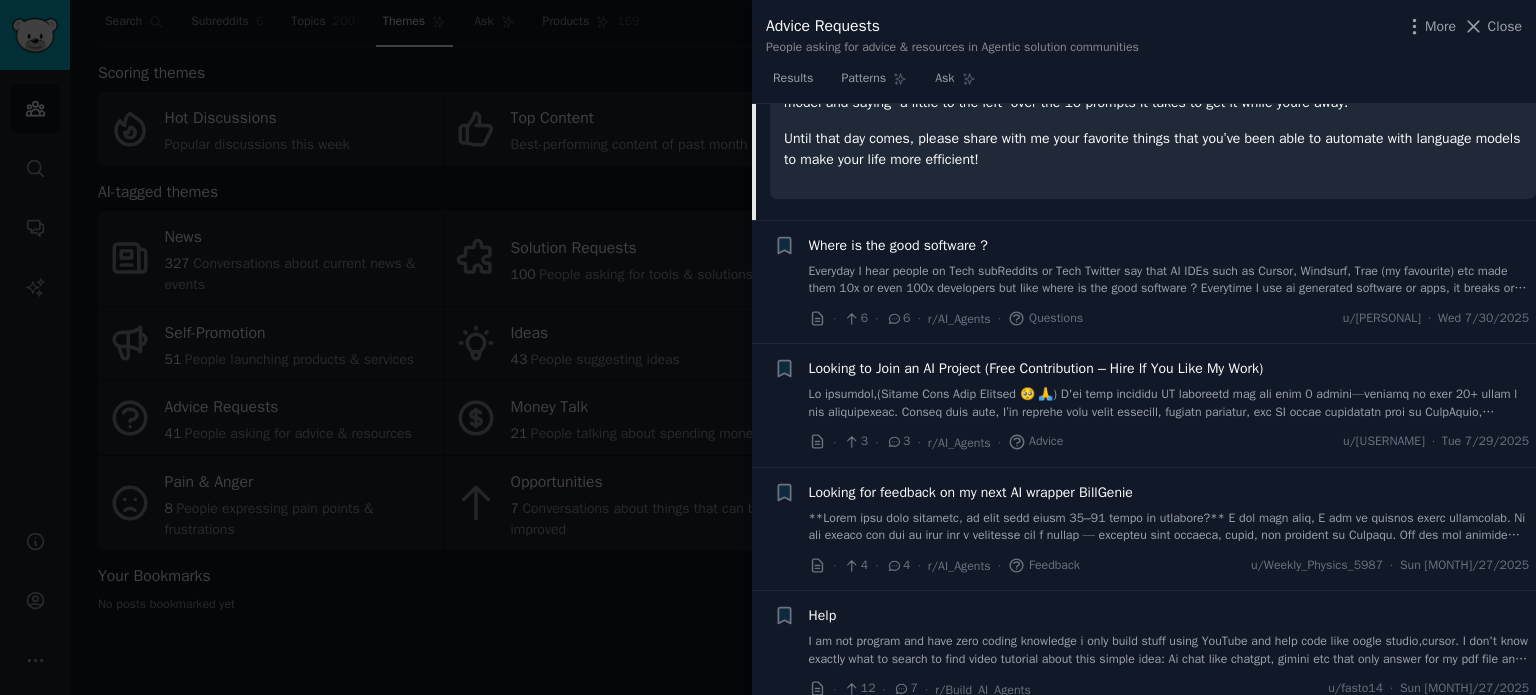 scroll, scrollTop: 1650, scrollLeft: 0, axis: vertical 